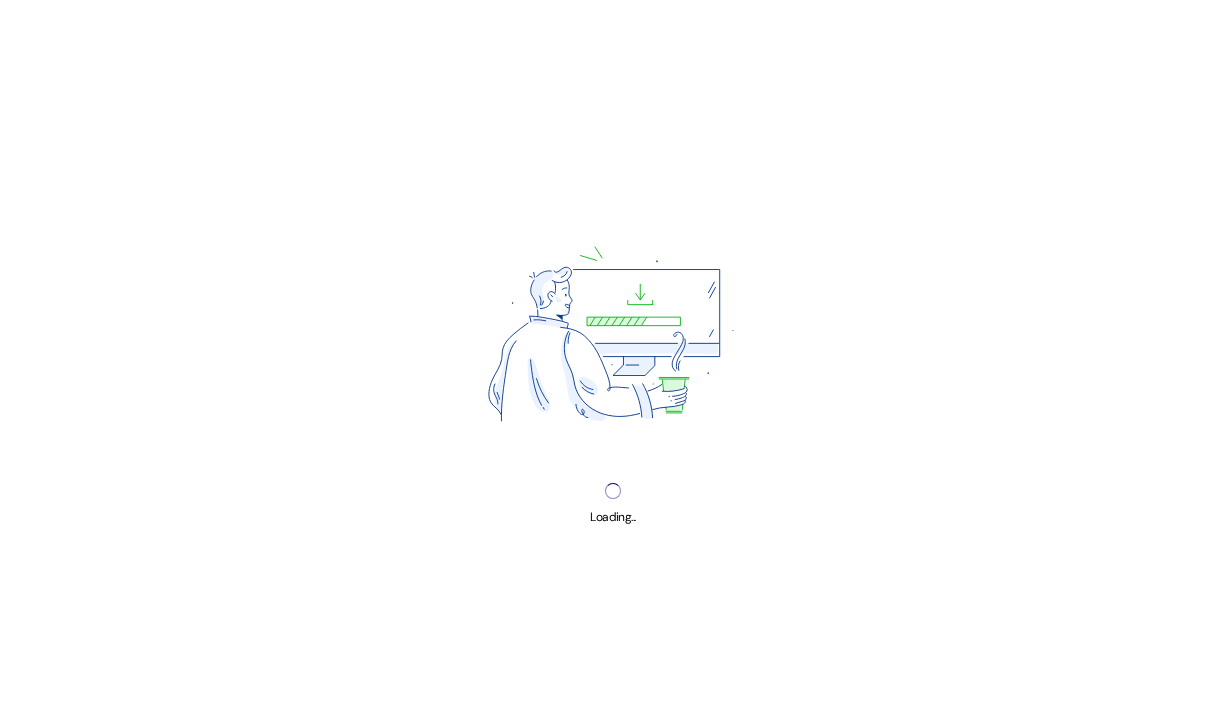 scroll, scrollTop: 0, scrollLeft: 0, axis: both 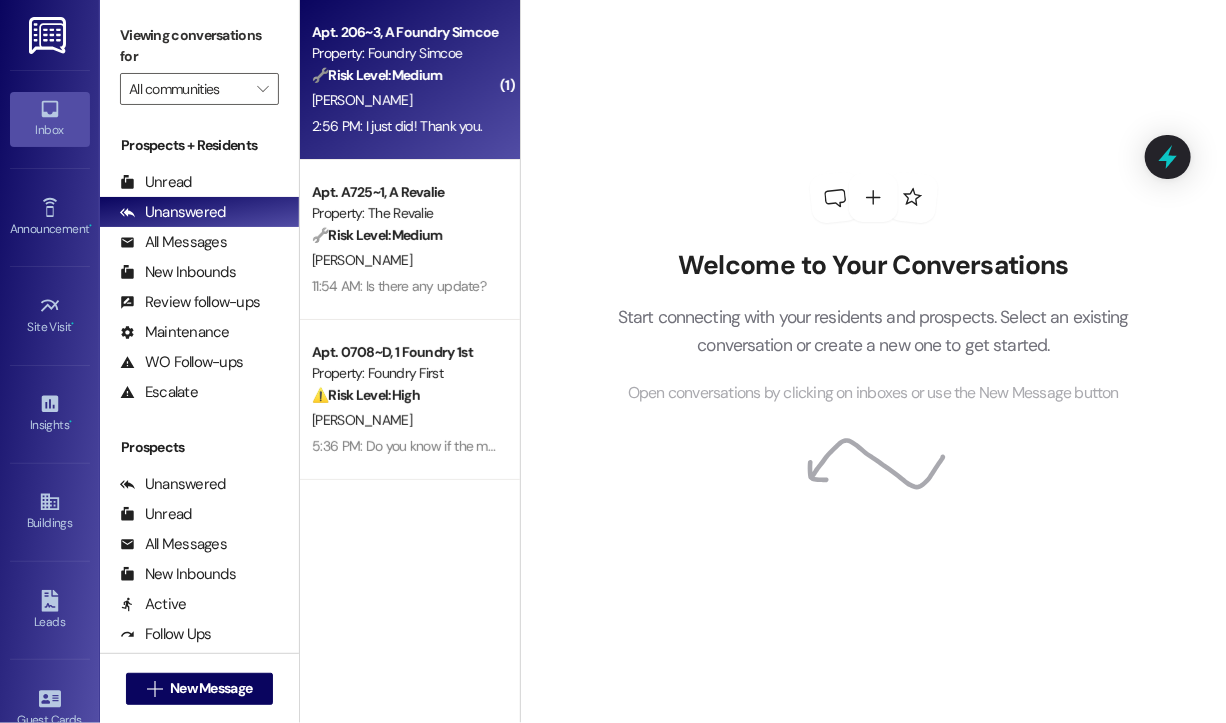 click on "Apt. 206~3, A Foundry Simcoe Property: Foundry Simcoe 🔧  Risk Level:  Medium Resident confirms they emailed the request to the office as instructed. This is a routine follow-up, and there's no indication of a problem or urgent issue. [PERSON_NAME] 2:56 PM: I just did! Thank you.  2:56 PM: I just did! Thank you." at bounding box center (410, 80) 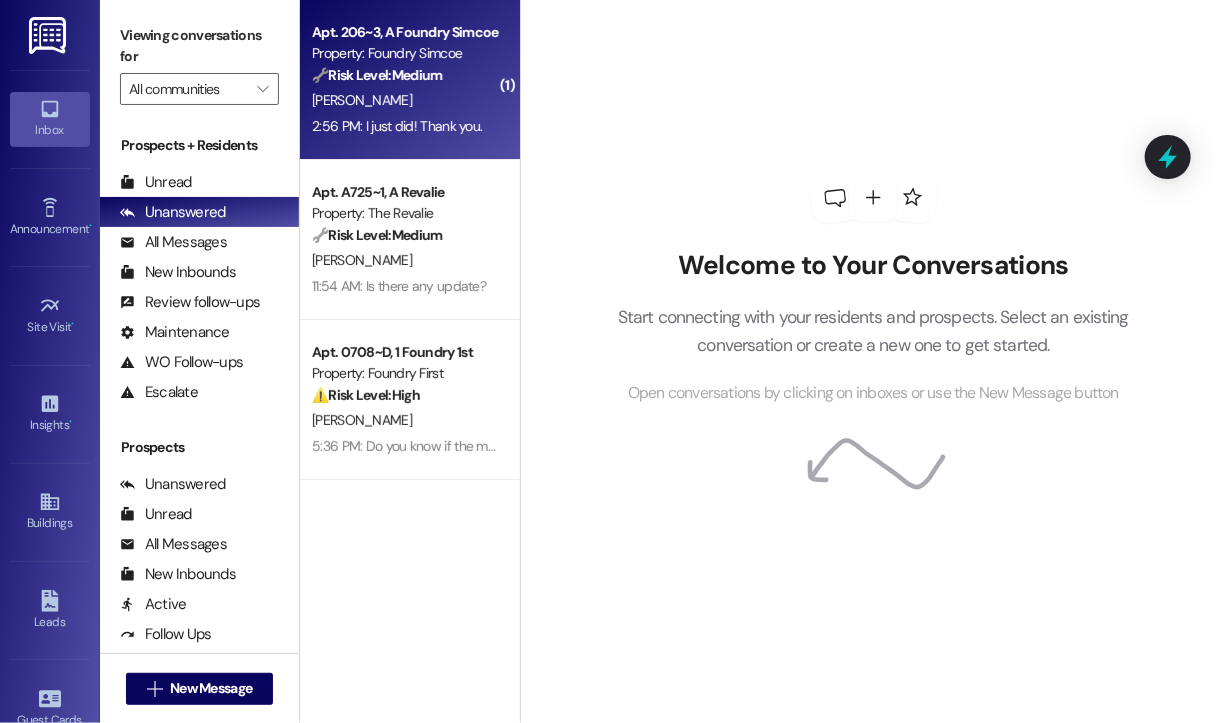 click on "🔧  Risk Level:  Medium" at bounding box center [377, 75] 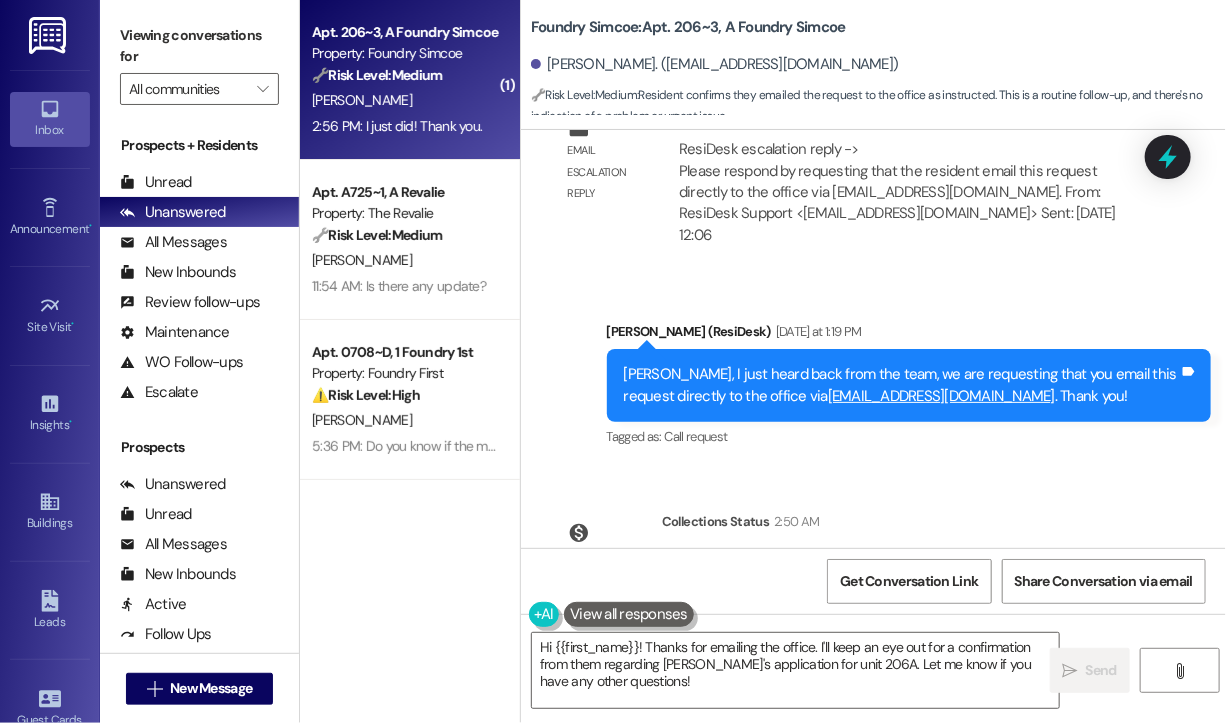 scroll, scrollTop: 8153, scrollLeft: 0, axis: vertical 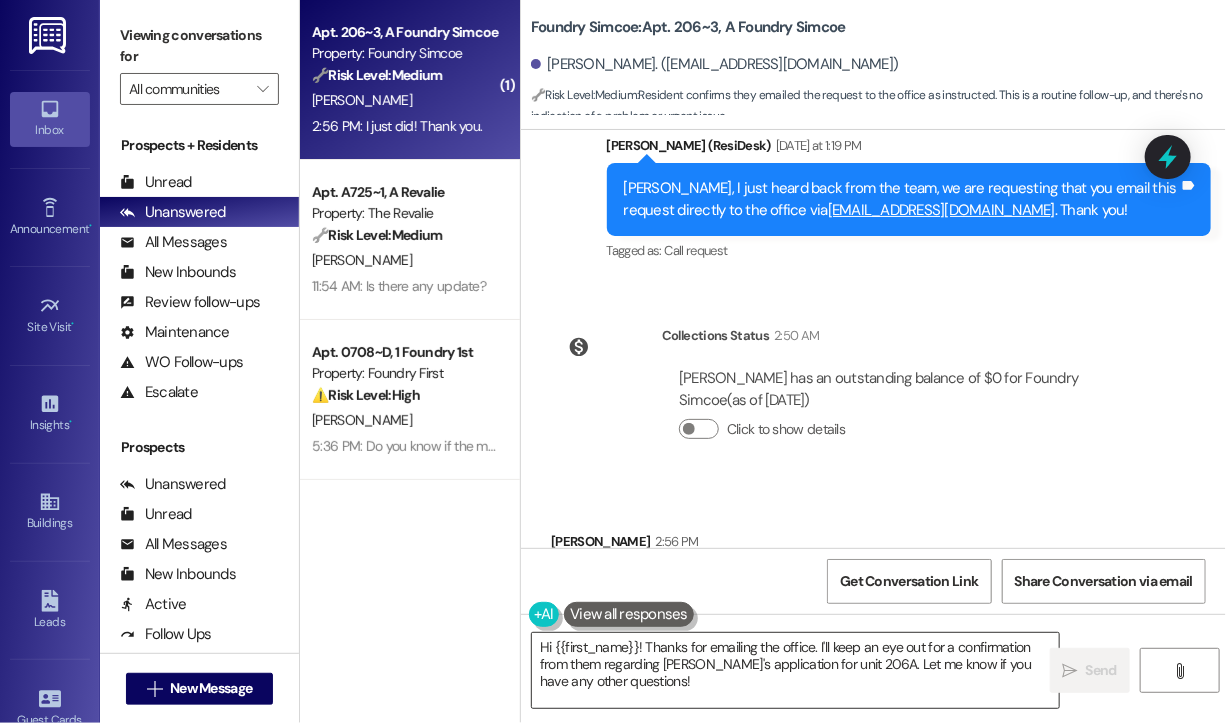 click on "Hi {{first_name}}! Thanks for emailing the office. I'll keep an eye out for a confirmation from them regarding [PERSON_NAME]'s application for unit 206A. Let me know if you have any other questions!" at bounding box center [795, 670] 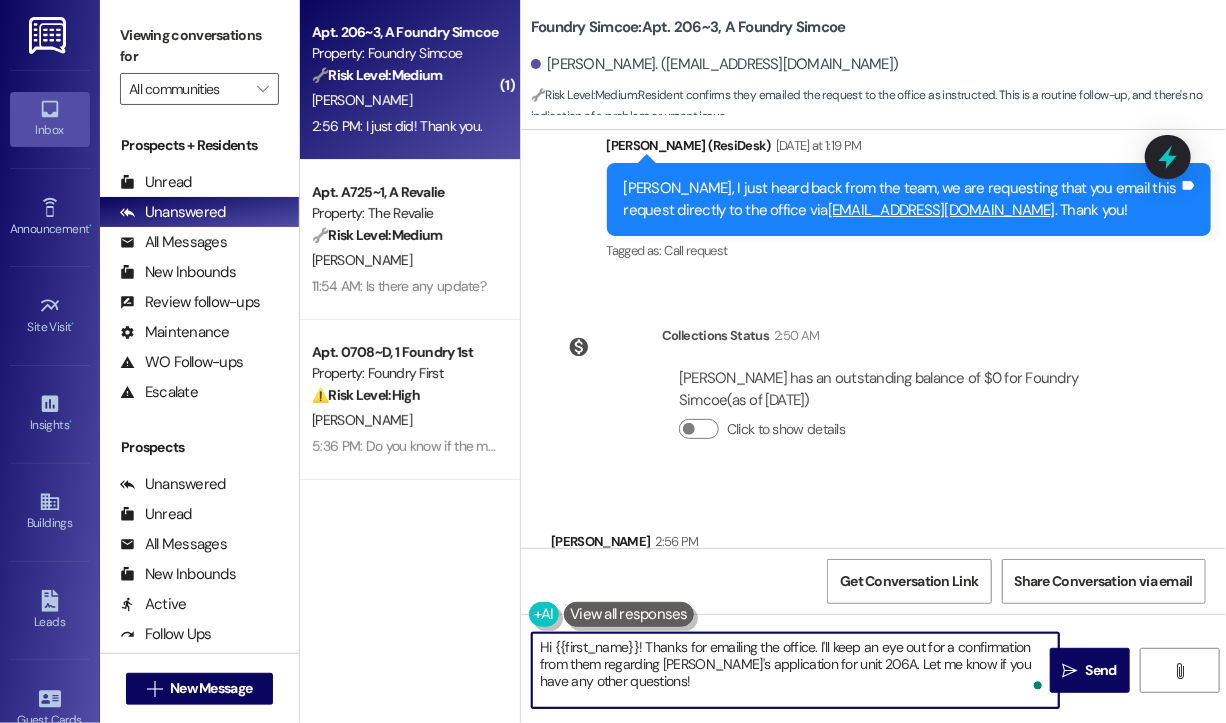 click on "Hi {{first_name}}! Thanks for emailing the office. I'll keep an eye out for a confirmation from them regarding [PERSON_NAME]'s application for unit 206A. Let me know if you have any other questions!" at bounding box center [795, 670] 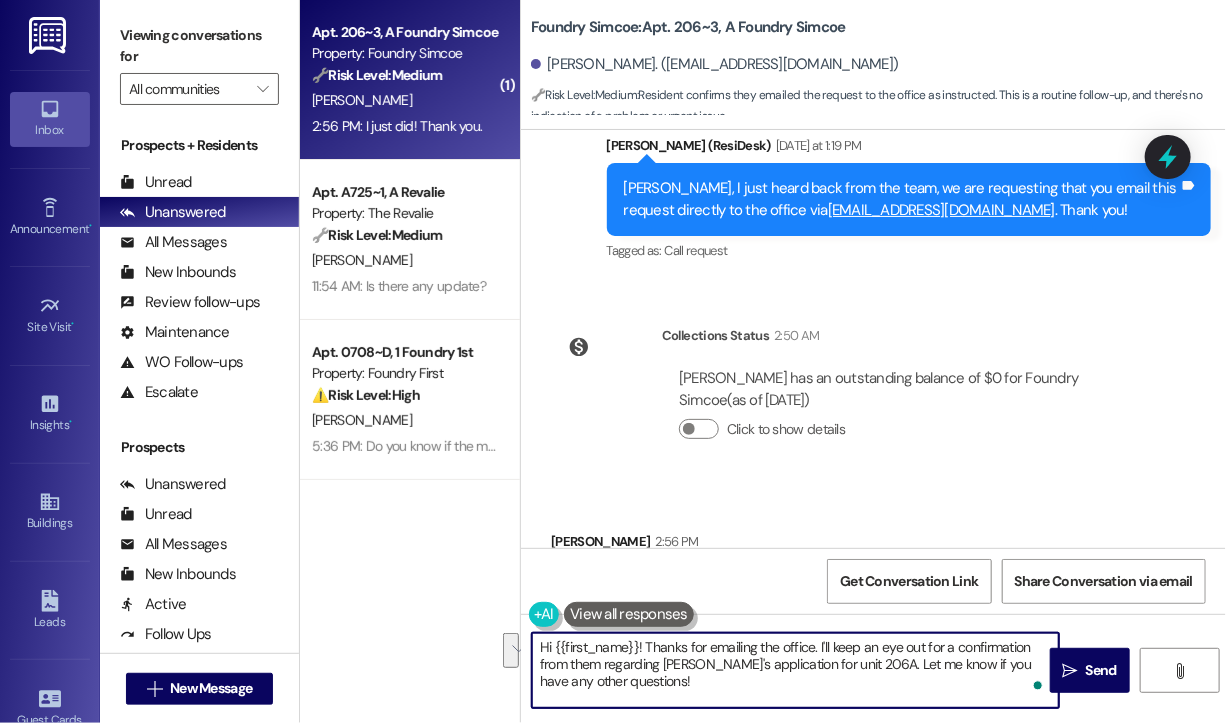 drag, startPoint x: 846, startPoint y: 662, endPoint x: 817, endPoint y: 652, distance: 30.675724 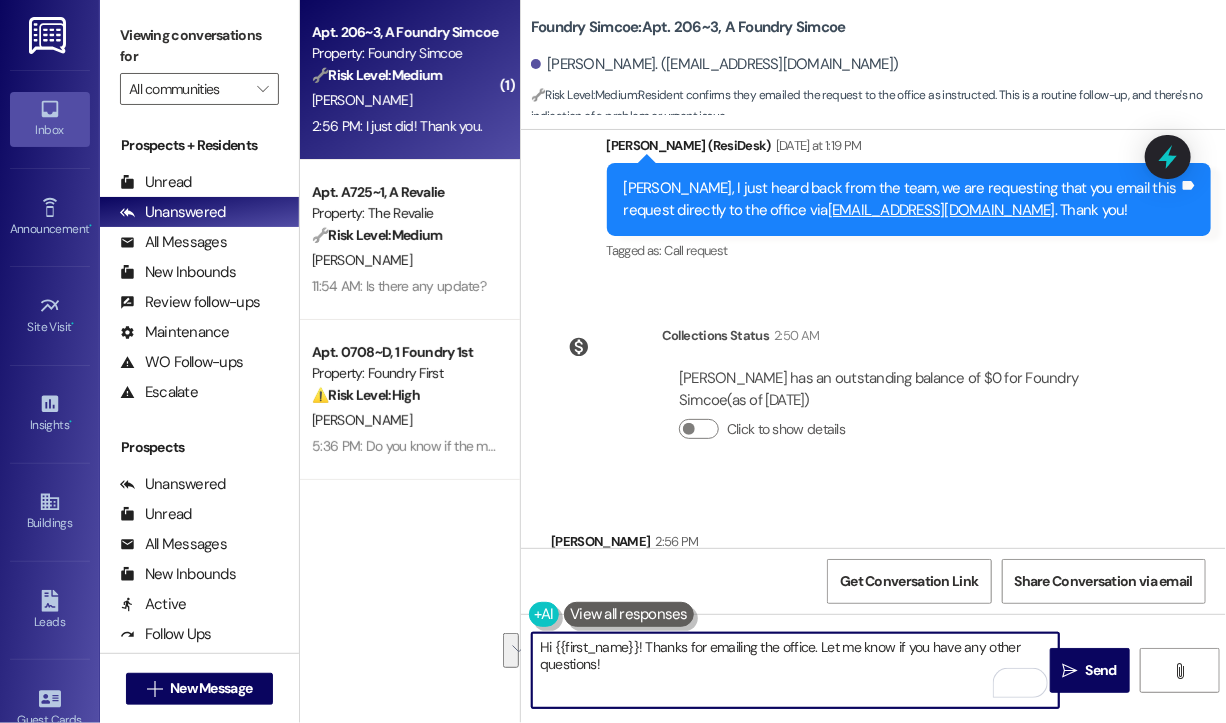 click on "Hi {{first_name}}! Thanks for emailing the office. Let me know if you have any other questions!" at bounding box center (795, 670) 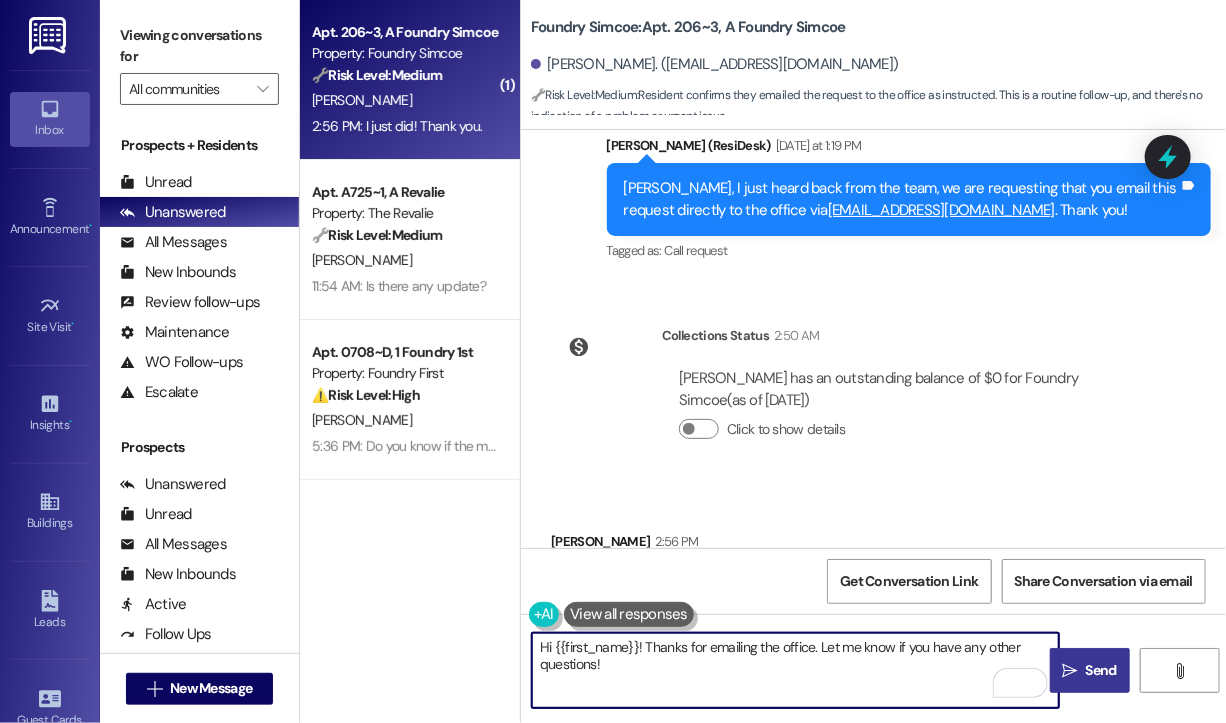 type on "Hi {{first_name}}! Thanks for emailing the office. Let me know if you have any other questions!" 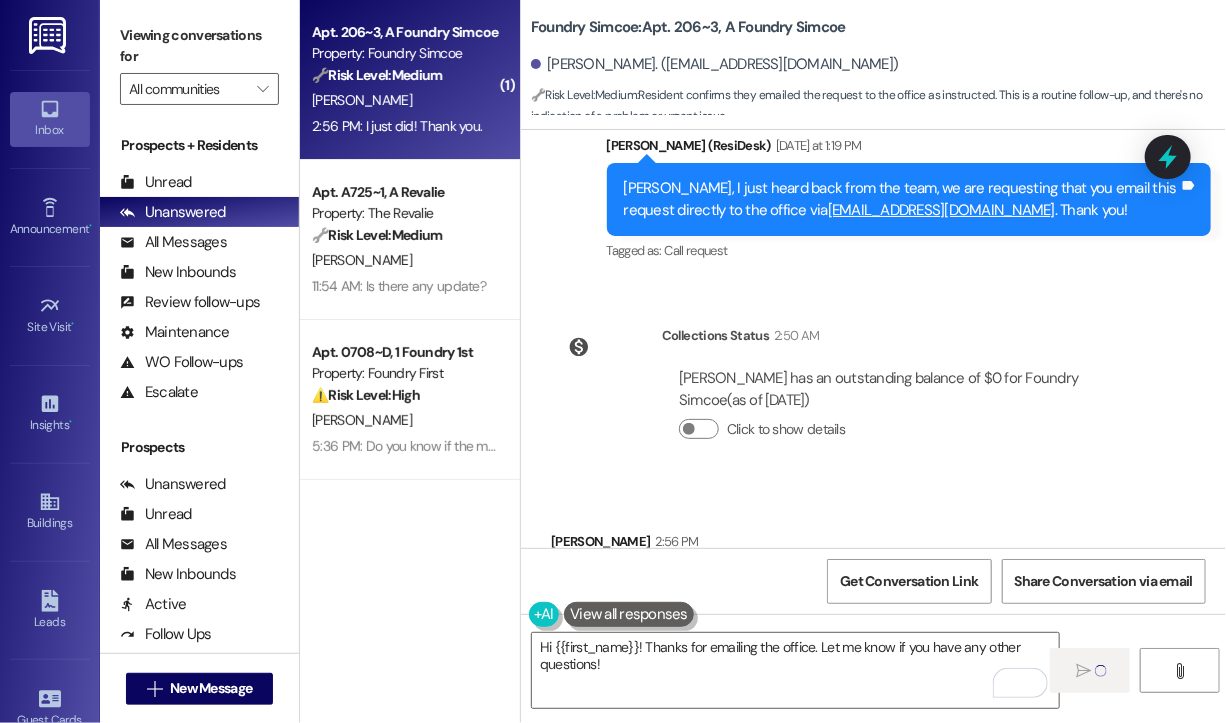 type 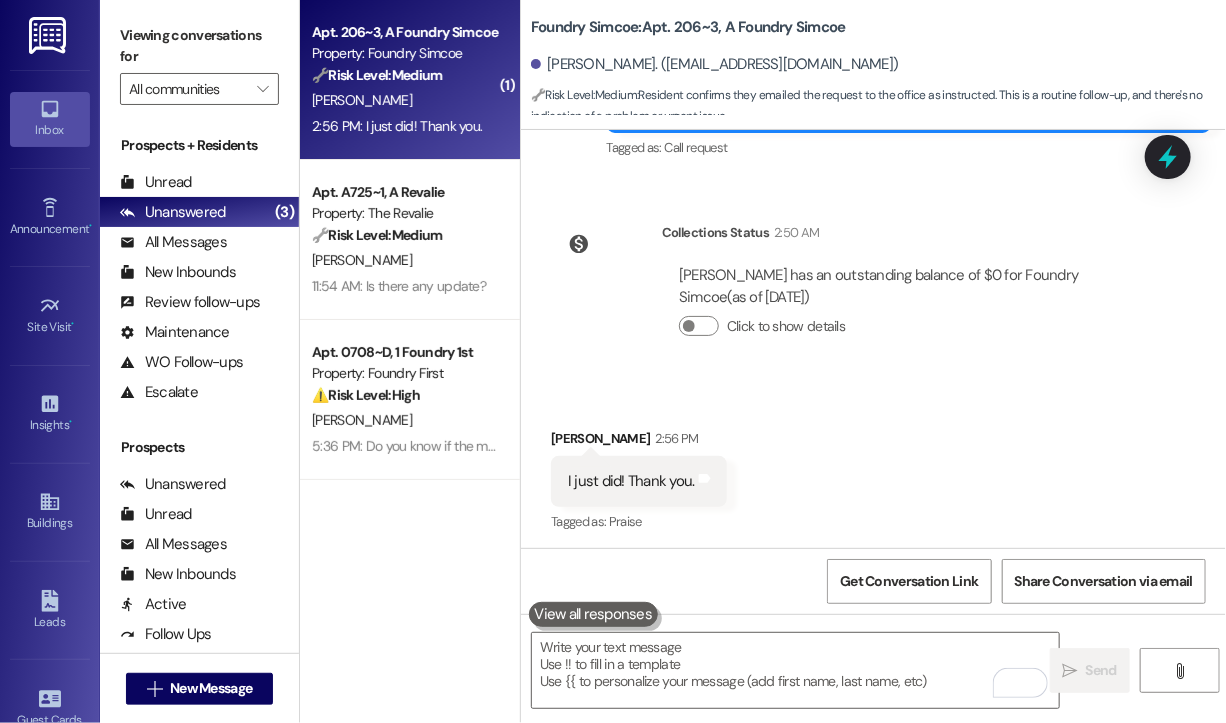 scroll, scrollTop: 8292, scrollLeft: 0, axis: vertical 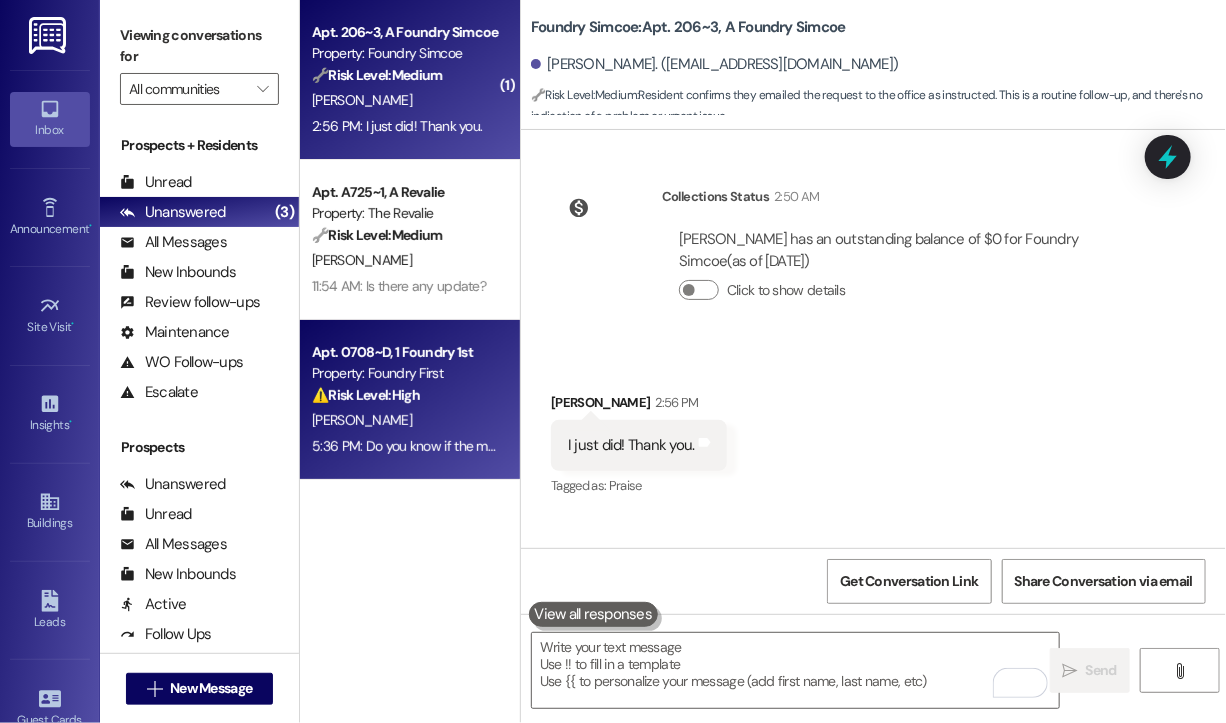 click on "⚠️  Risk Level:  High The resident is requesting a portable AC unit because their AC is not working. This falls under urgent general maintenance as it impacts the resident's comfort and habitability, especially considering the time of year (July)." at bounding box center [404, 395] 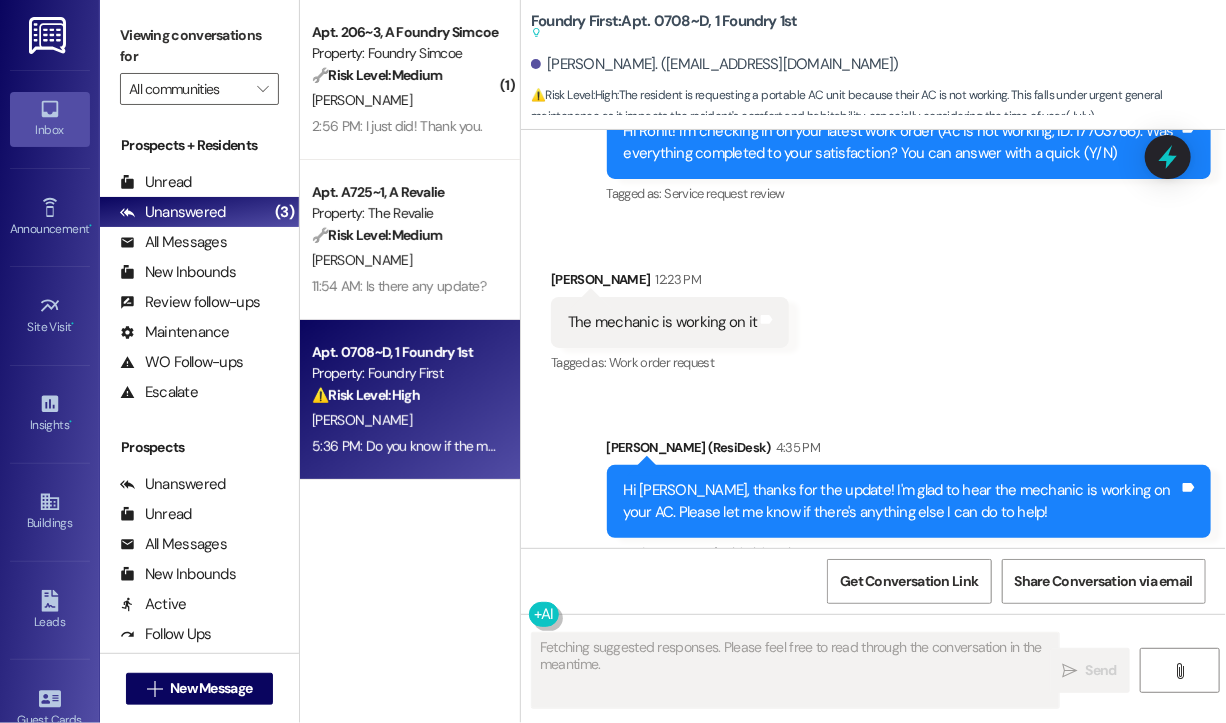 scroll, scrollTop: 3114, scrollLeft: 0, axis: vertical 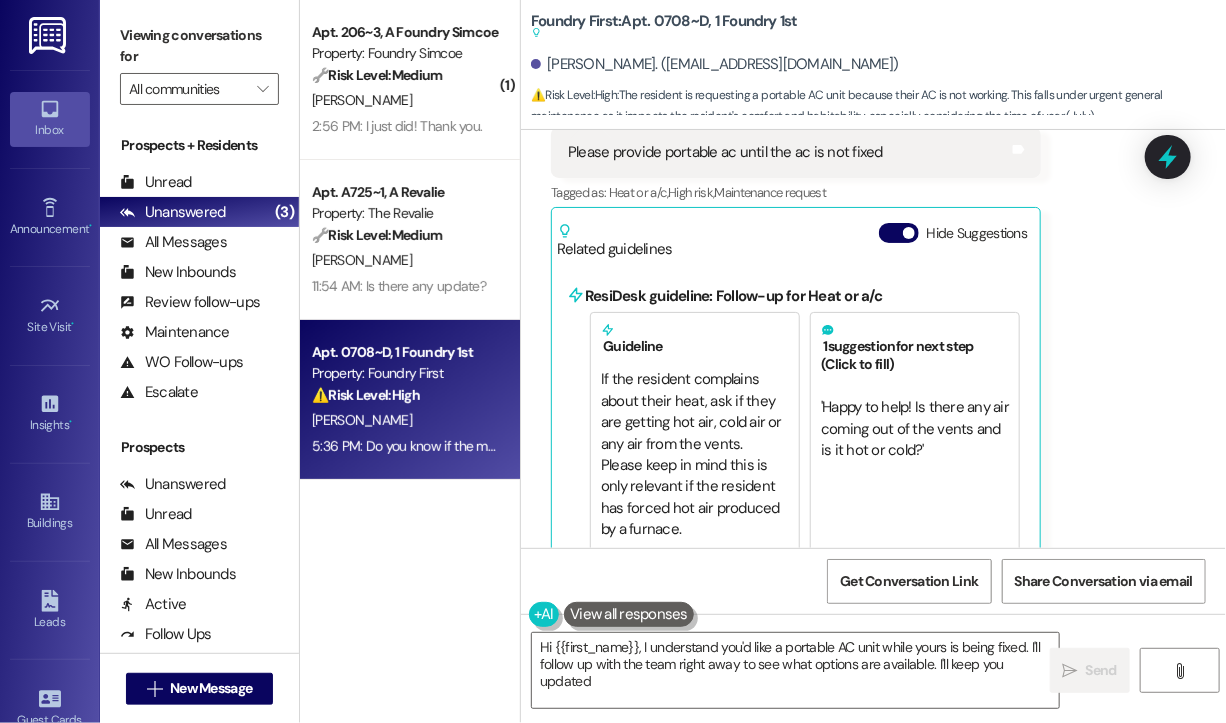 type on "Hi {{first_name}}, I understand you'd like a portable AC unit while yours is being fixed. I'll follow up with the team right away to see what options are available. I'll keep you updated!" 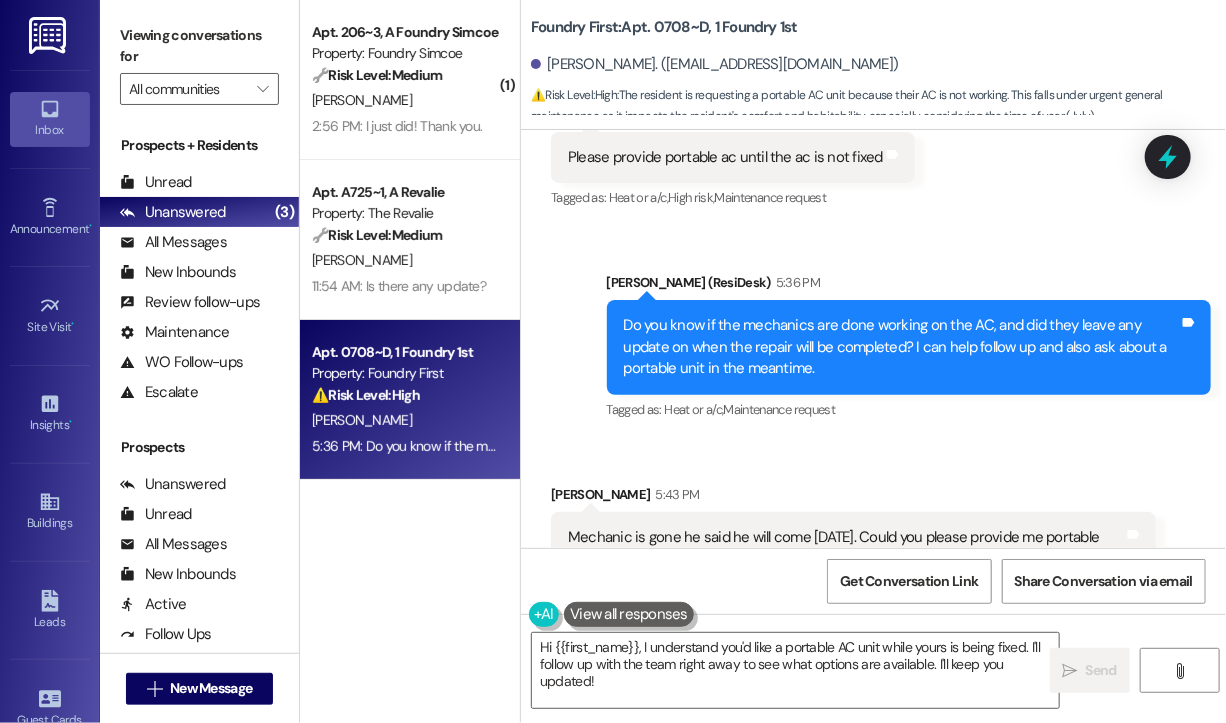 scroll, scrollTop: 3138, scrollLeft: 0, axis: vertical 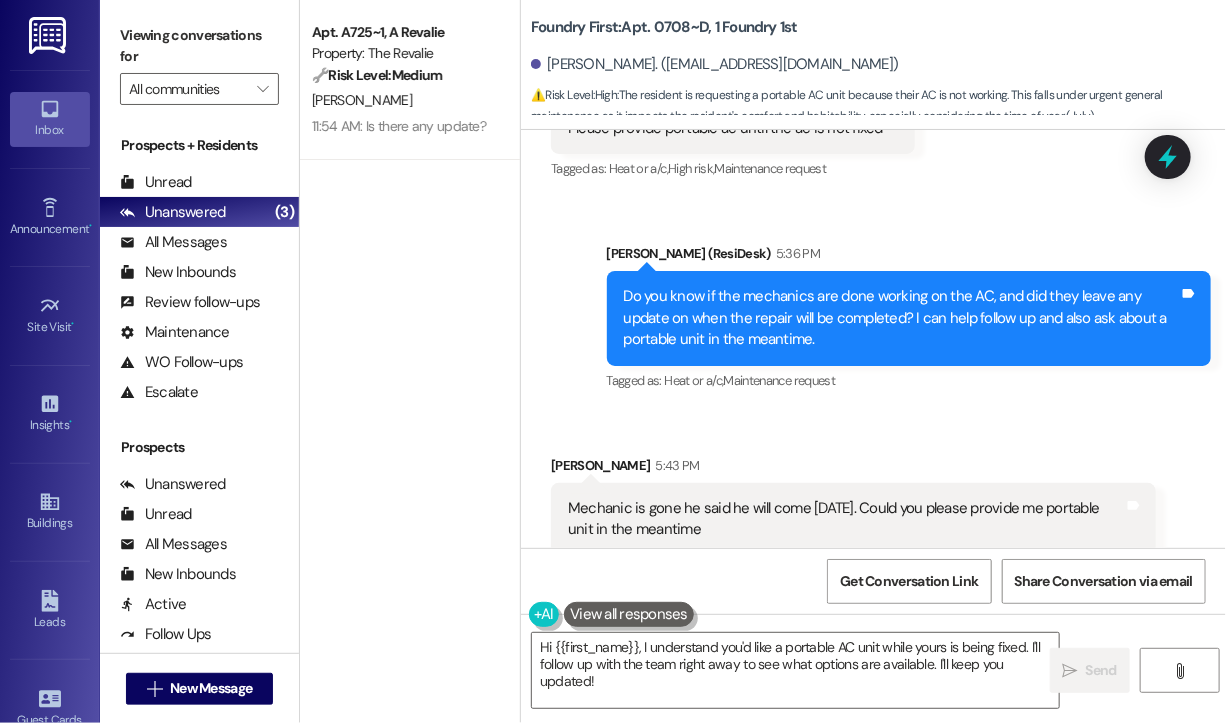 click on "[PERSON_NAME]. ([EMAIL_ADDRESS][DOMAIN_NAME])" at bounding box center (878, 65) 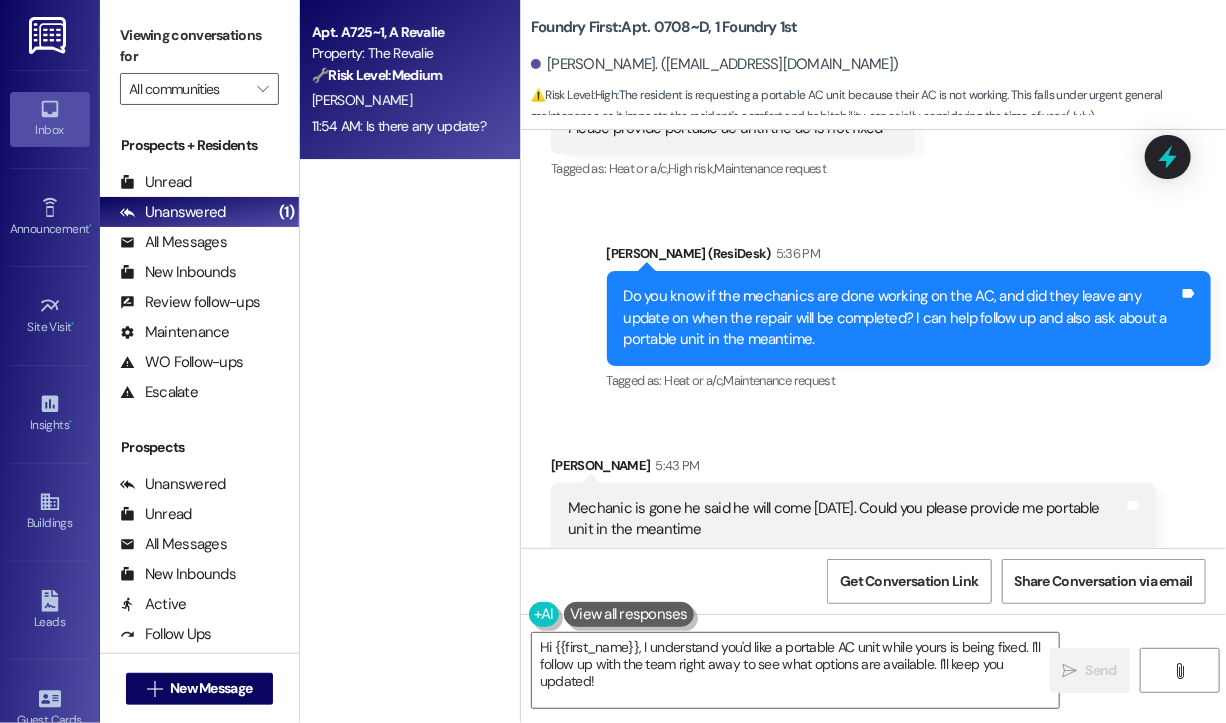 click on "🔧  Risk Level:  Medium The message "Is there any update?" is vague and lacks context. Without knowing what the resident is inquiring about, it's difficult to assess urgency. Assuming it relates to a previously reported issue, it defaults to a Tier 3 for non-urgent follow-up." at bounding box center (404, 75) 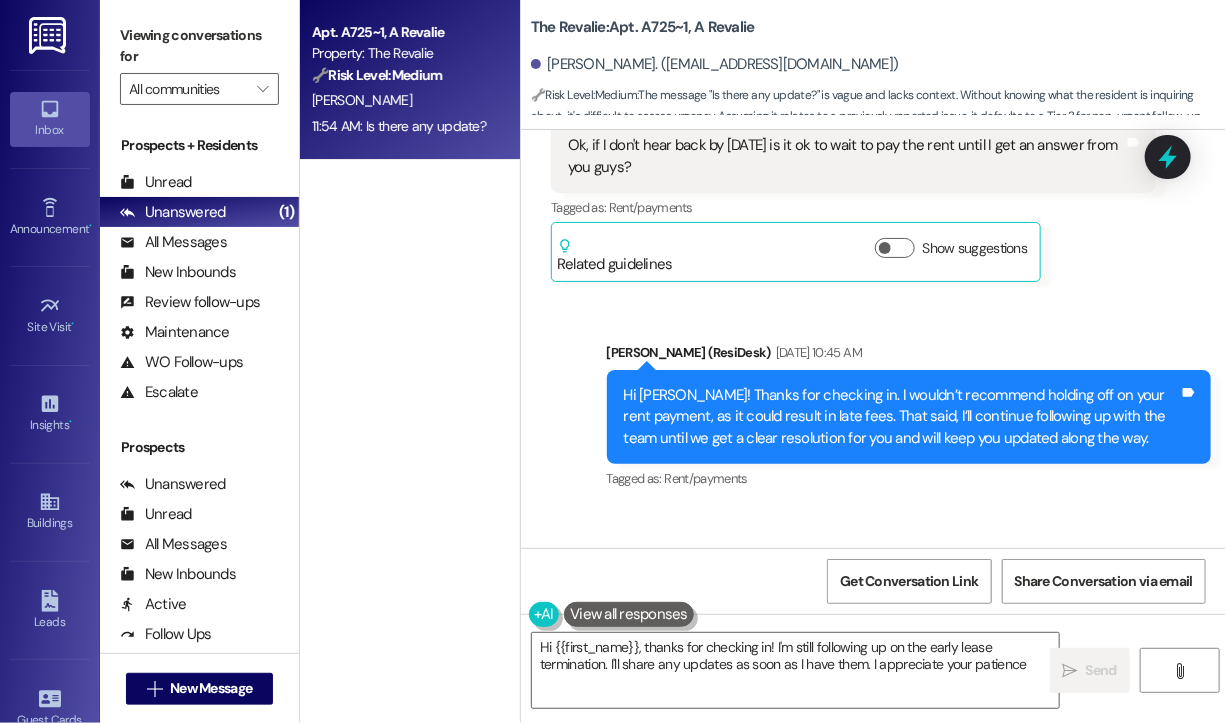 type on "Hi {{first_name}}, thanks for checking in! I'm still following up on the early lease termination. I'll share any updates as soon as I have them. I appreciate your patience!" 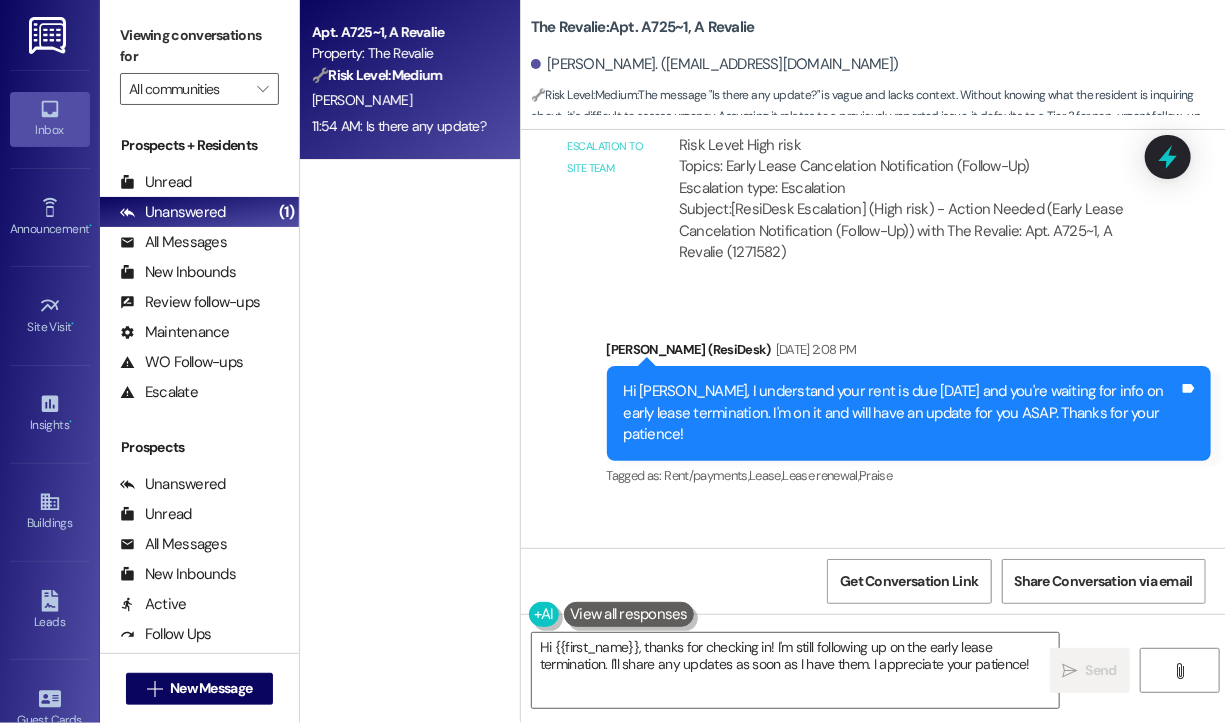 scroll, scrollTop: 3642, scrollLeft: 0, axis: vertical 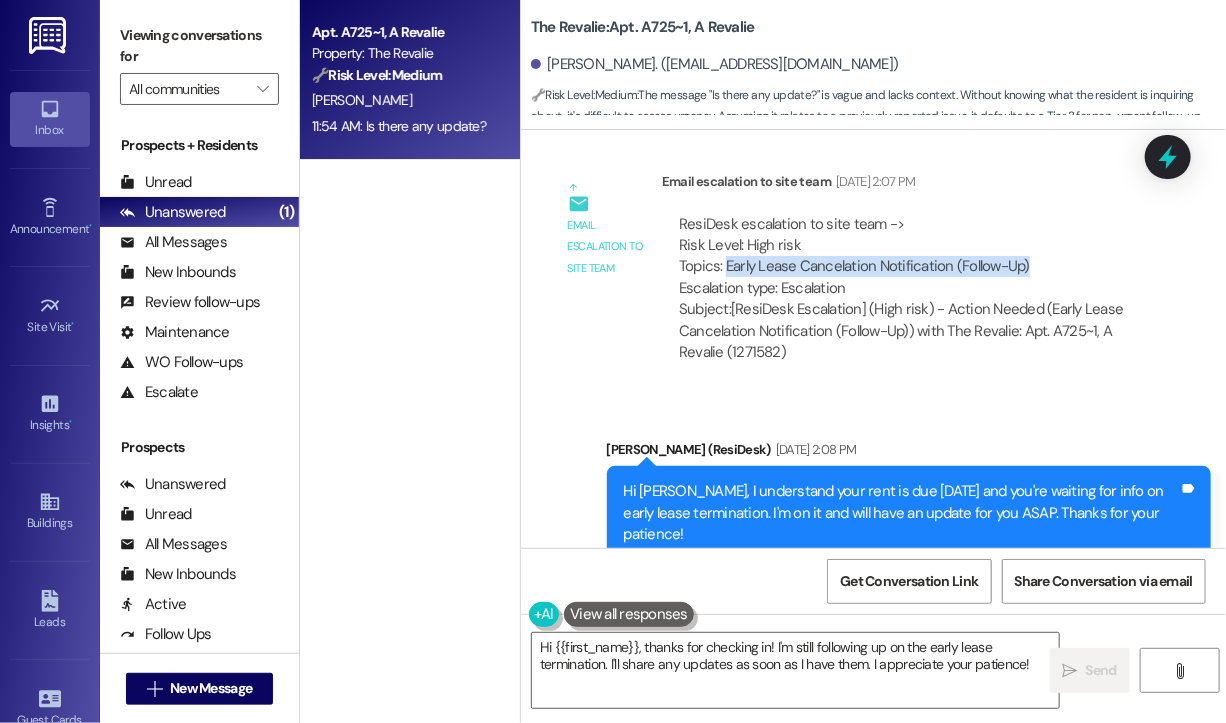 drag, startPoint x: 724, startPoint y: 270, endPoint x: 1024, endPoint y: 270, distance: 300 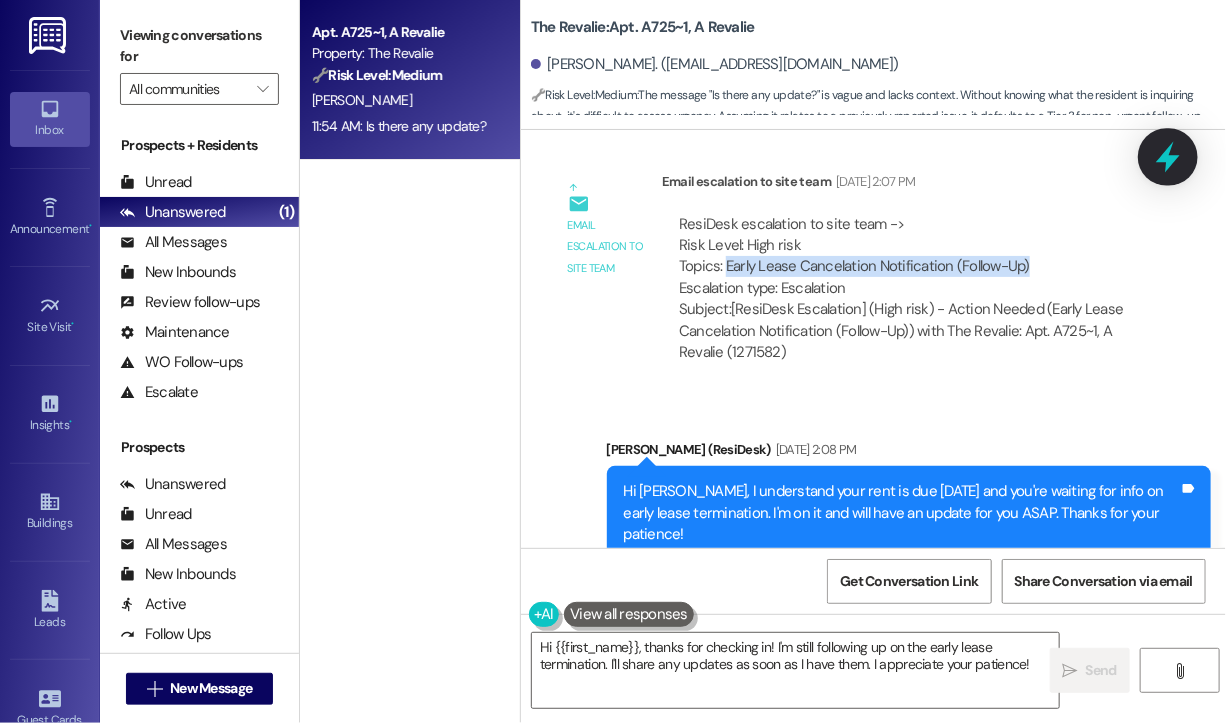 click 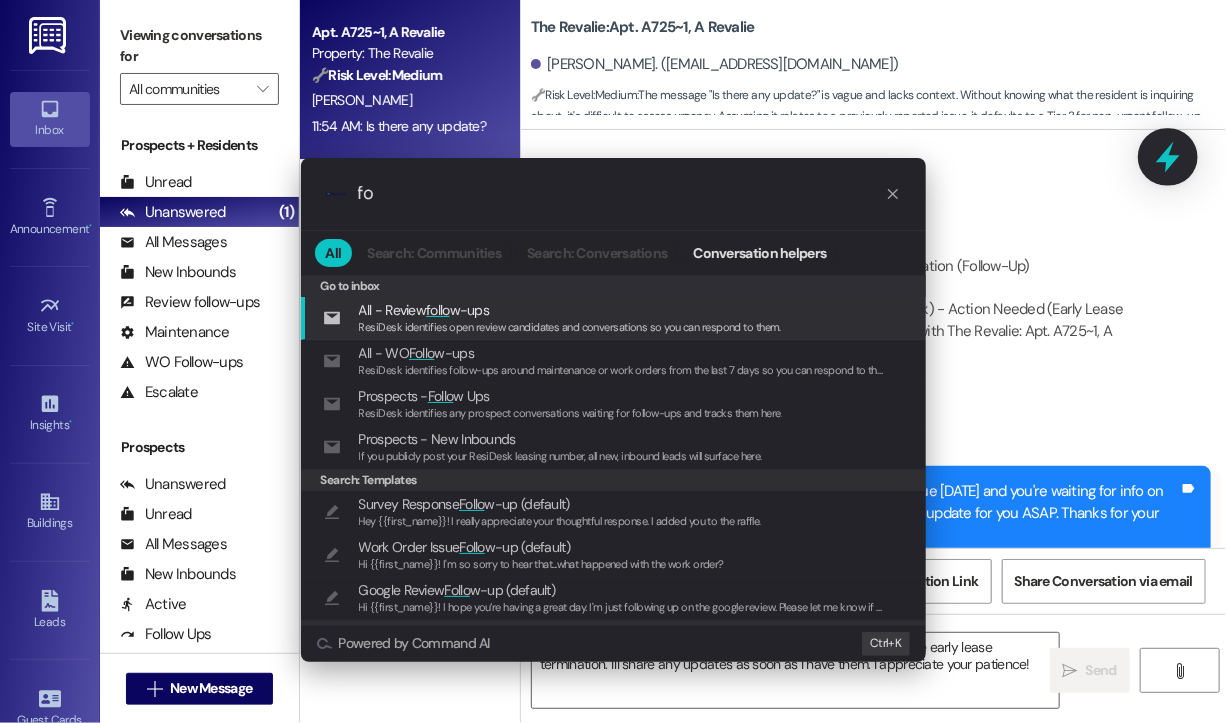 type on "f" 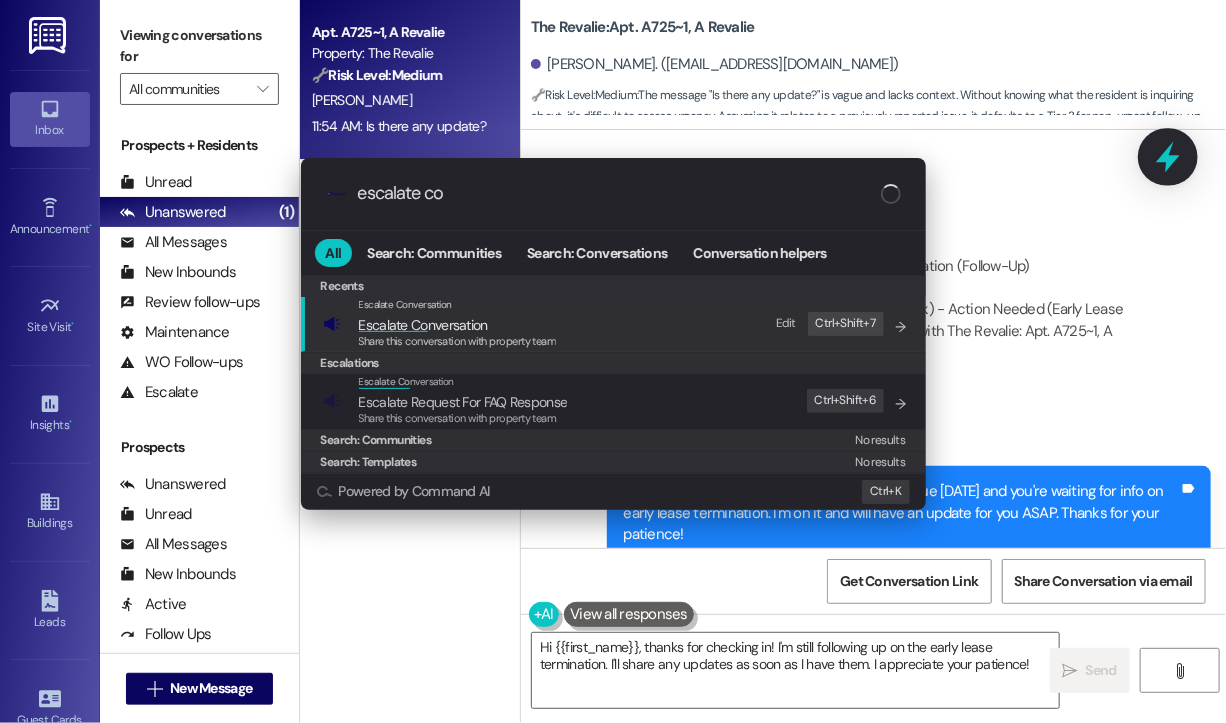 type on "escalate con" 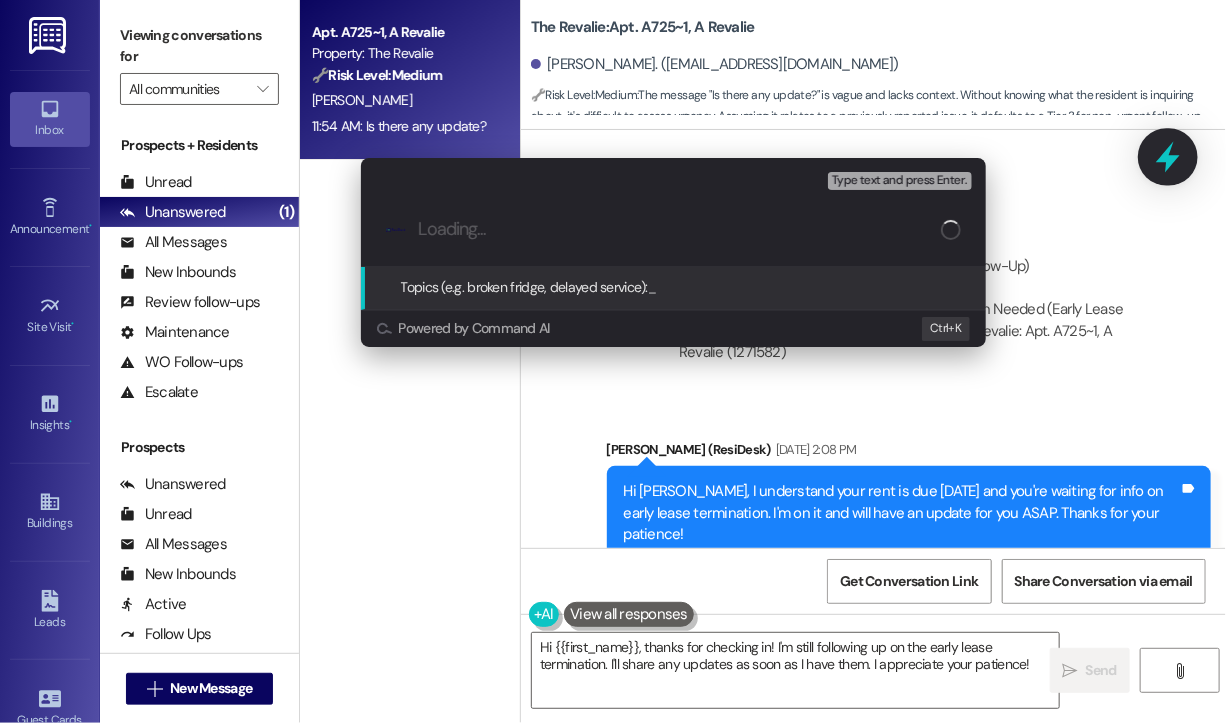 type on "Early Lease Cancelation Notification (Follow-Up)" 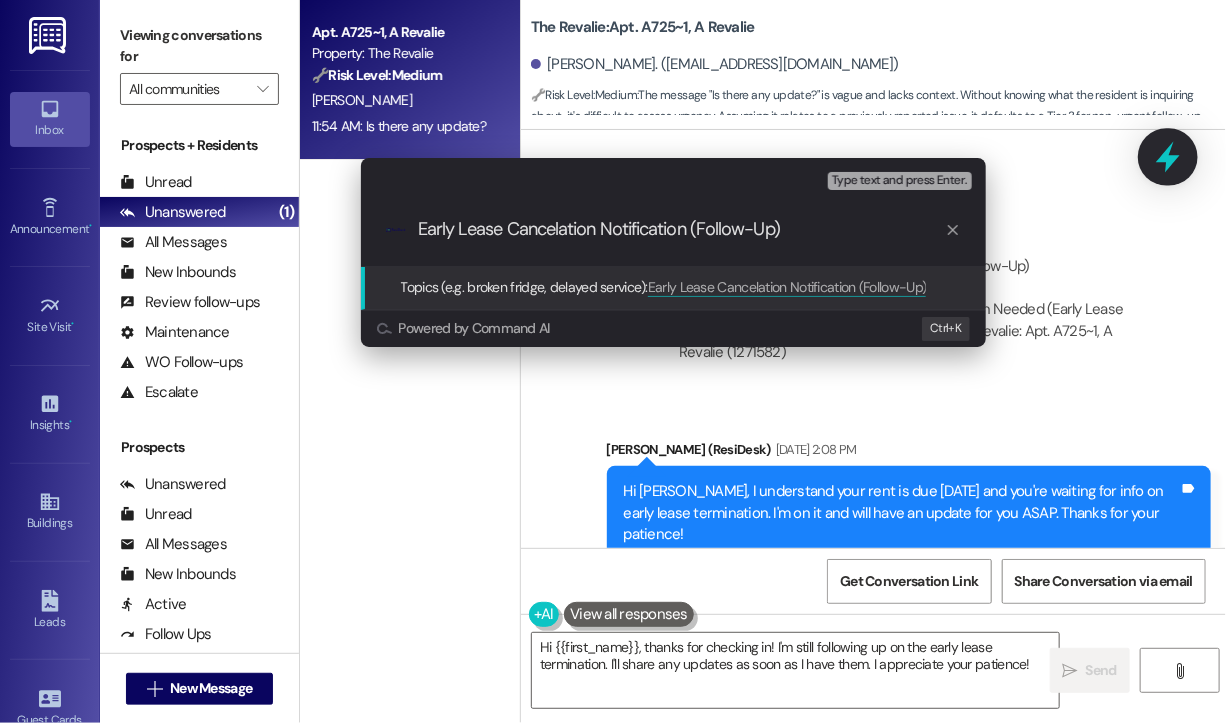 type 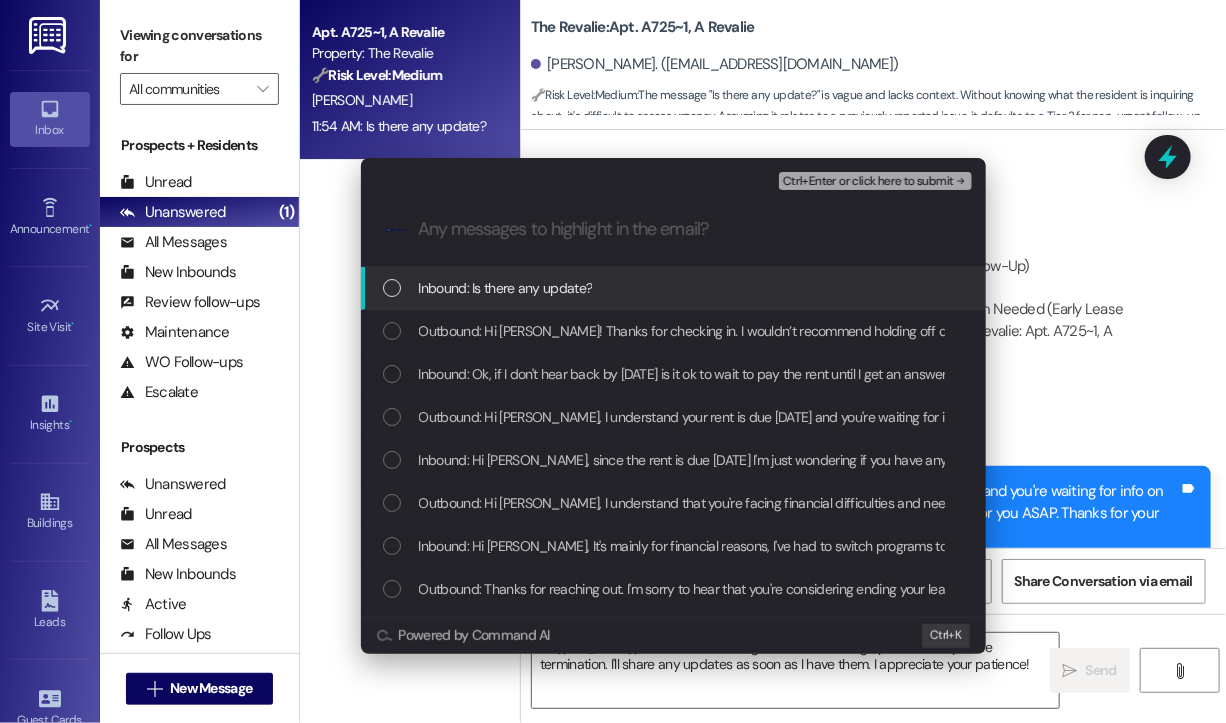 click on "Inbound: Is there any update?" at bounding box center (506, 288) 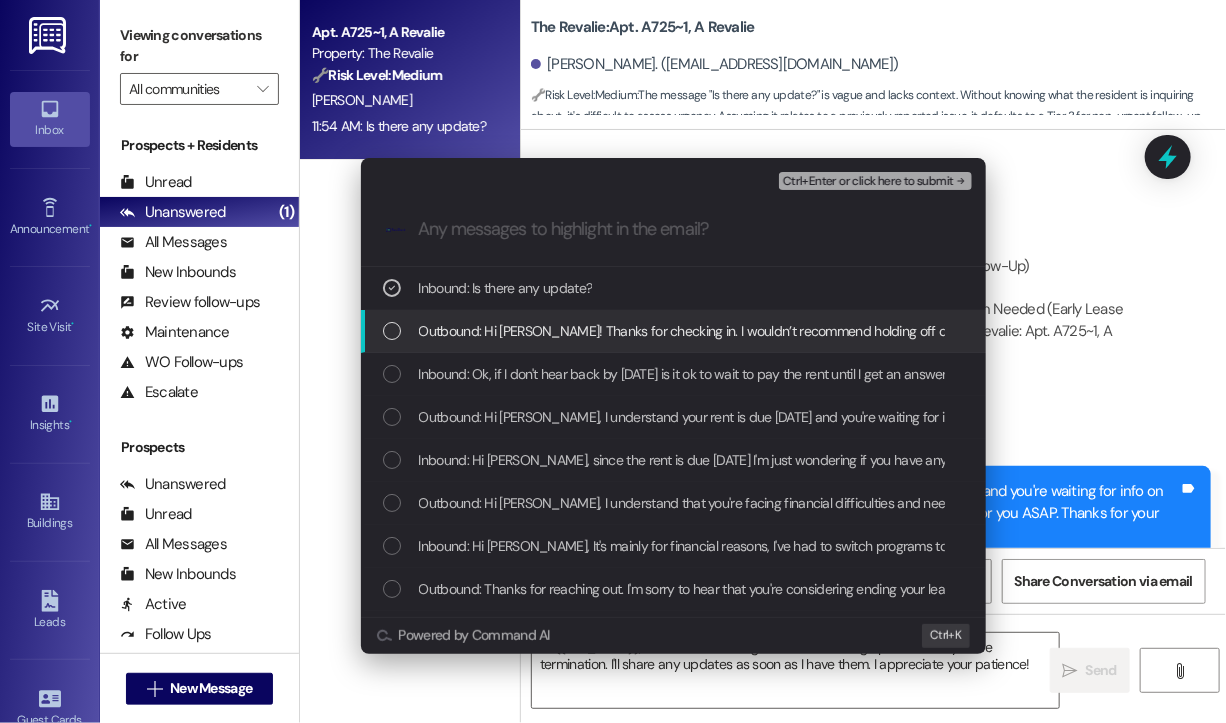 click on "Outbound: Hi [PERSON_NAME]! Thanks for checking in. I wouldn’t recommend holding off on your rent payment, as it could result in late fees. That said, I’ll continue following up with the team until we get a clear resolution for you and will keep you updated along the way." at bounding box center [1197, 331] 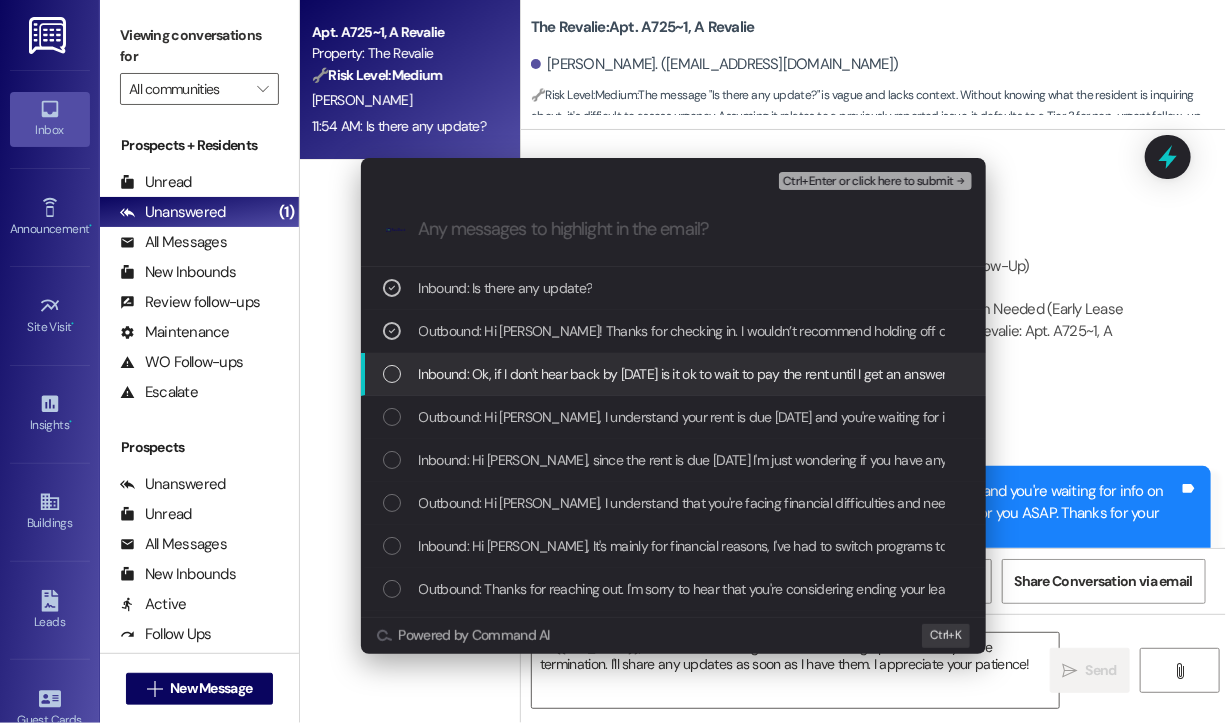 click on "Inbound: Ok, if I don't hear back by [DATE] is it ok to wait to pay the rent until I get an answer from you guys?" at bounding box center [729, 374] 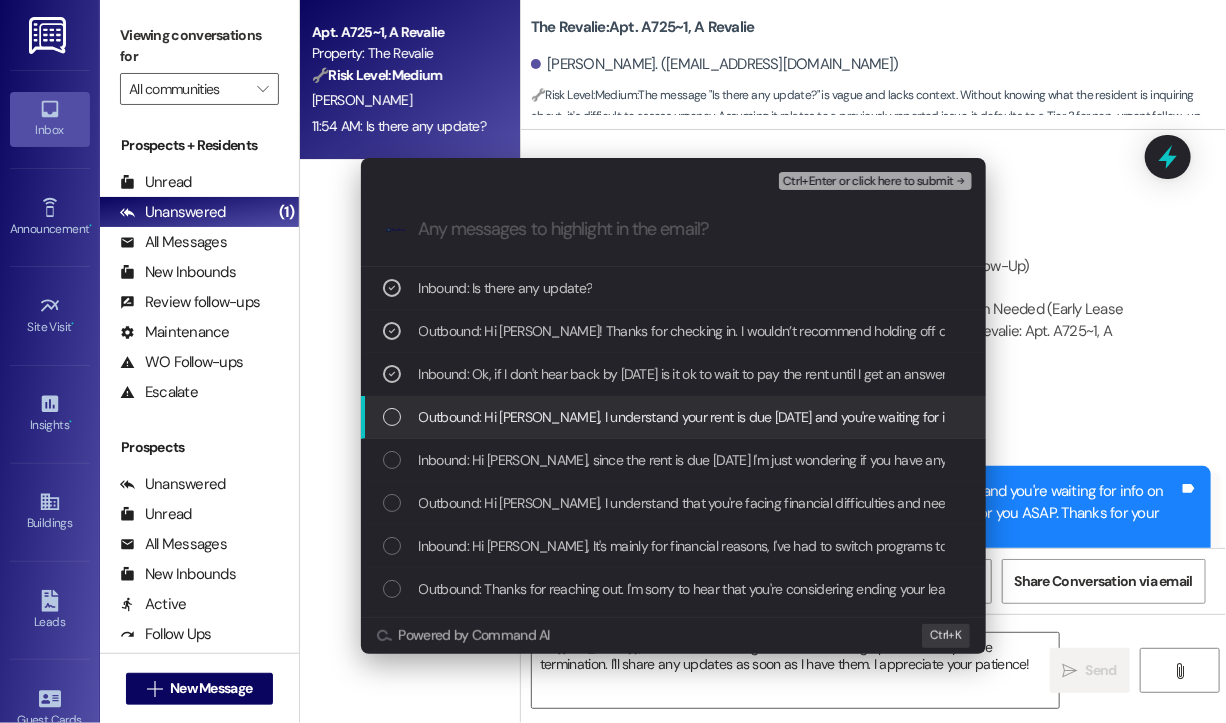 click on "Outbound: Hi [PERSON_NAME], I understand your rent is due [DATE] and you're waiting for info on early lease termination. I'm on it and will have an update for you ASAP. Thanks for your patience!" at bounding box center (977, 417) 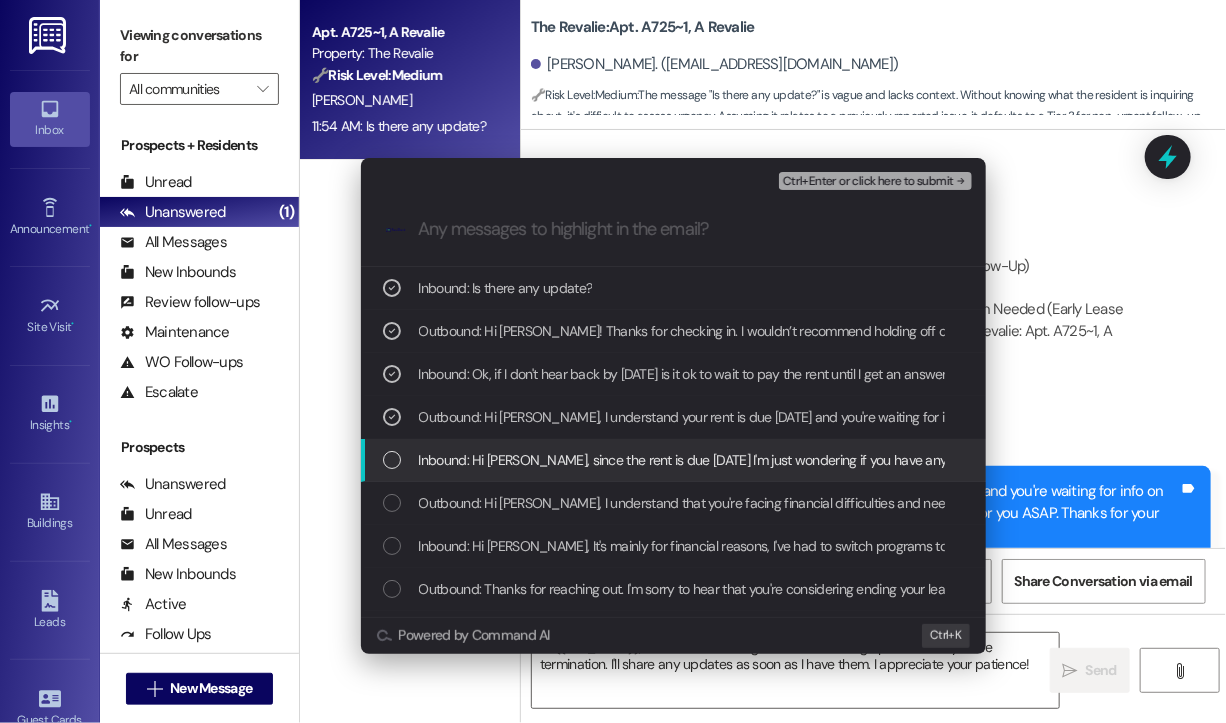 click on "Inbound: Hi [PERSON_NAME], since the rent is due [DATE] I'm just wondering if you have any info on an early lease termination for me yet. Thanks." at bounding box center (837, 460) 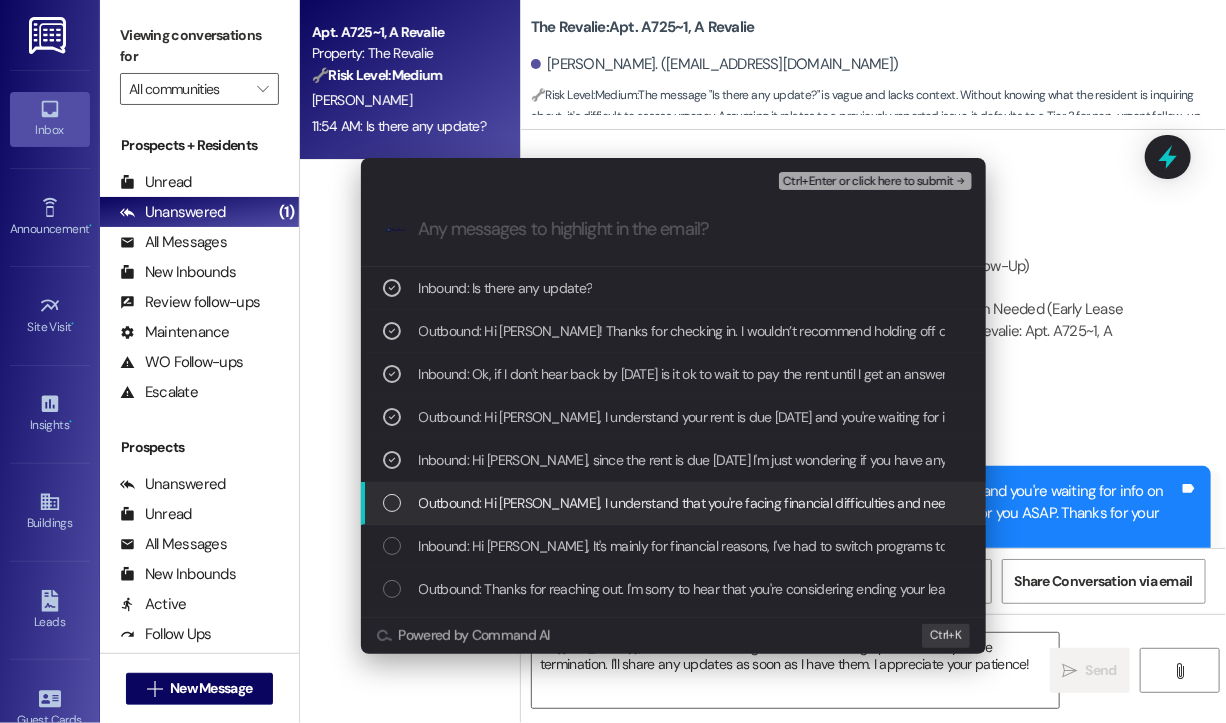 click on "Outbound: Hi [PERSON_NAME], I understand that you're facing financial difficulties and need to move back home. I'm really sorry to hear that. I'll look into options for early lease termination and get back to you ASAP." at bounding box center (1035, 503) 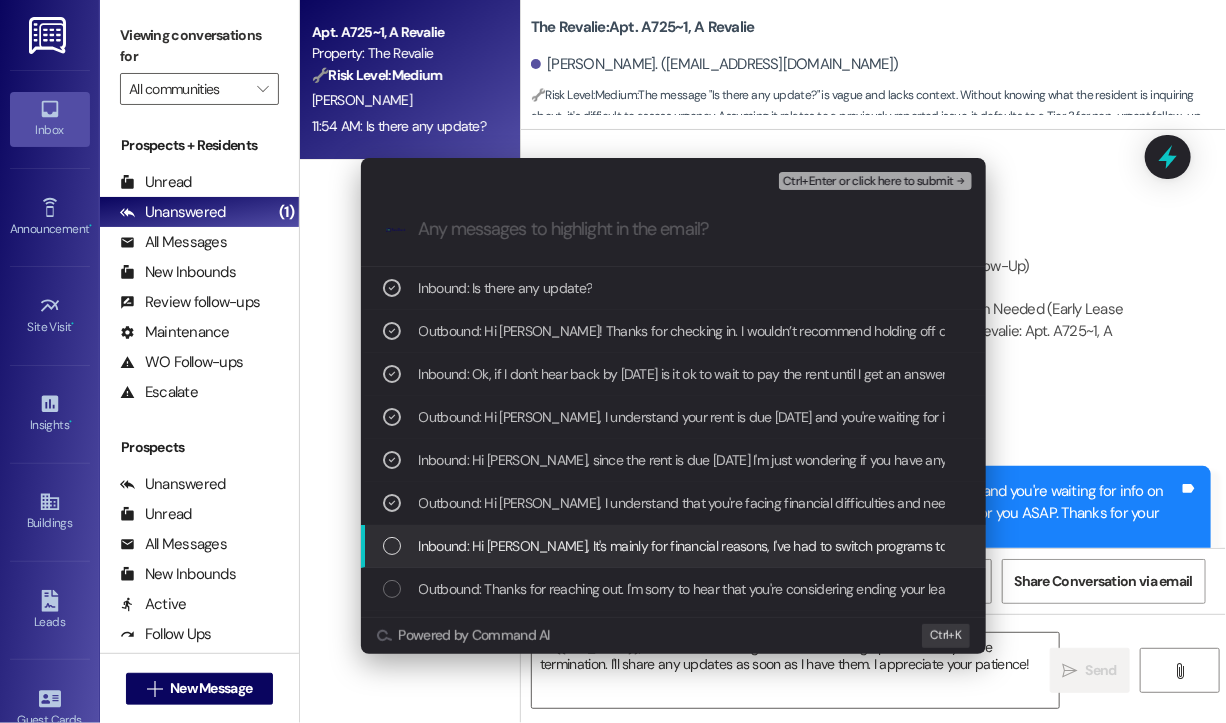 click on "Inbound: Hi [PERSON_NAME], It's mainly for financial reasons, I've had to switch programs to finish my degree online and move in back home because honestly my family is struggling right now money wise. Since I haven't been living there since may the rent has become a bit of a burden. Any bit we could save would go a long way. Thanks for reaching out." at bounding box center [1445, 546] 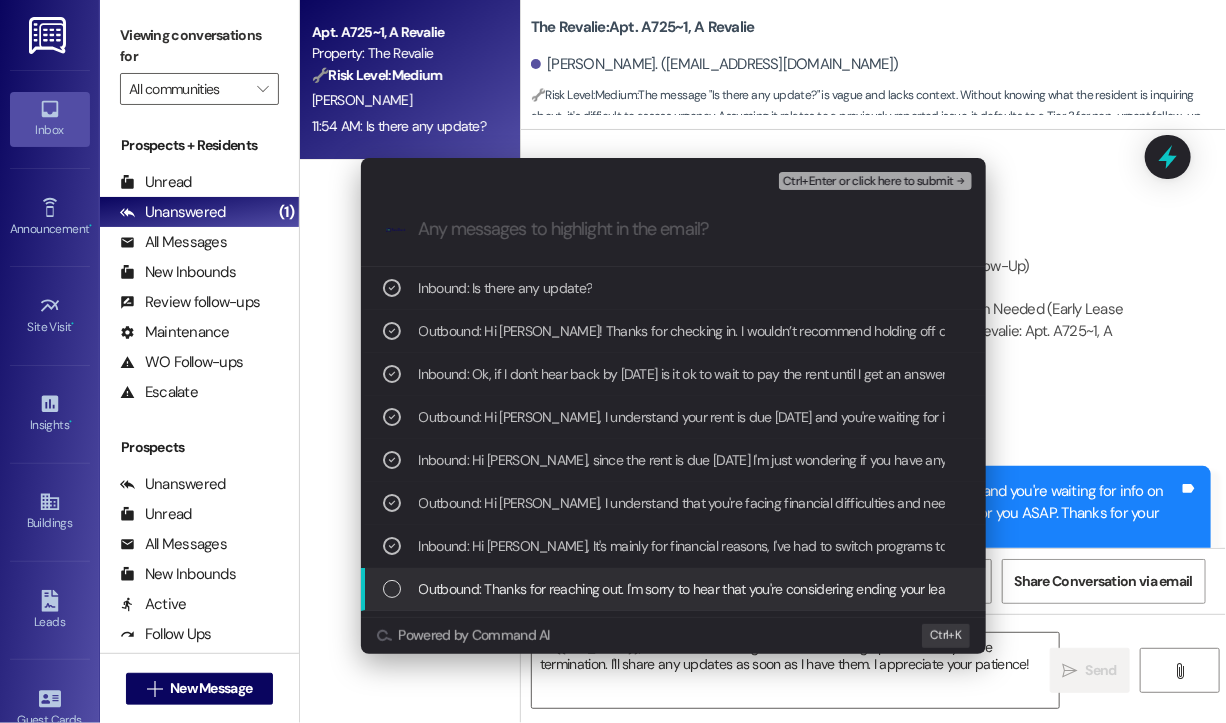 click on "Outbound: Thanks for reaching out. I'm sorry to hear that you're considering ending your lease early. When you have a moment, would you mind sharing the reason behind your decision? We’d truly love the opportunity to support you however we can and hope to continue having you as part of the community." at bounding box center [675, 589] 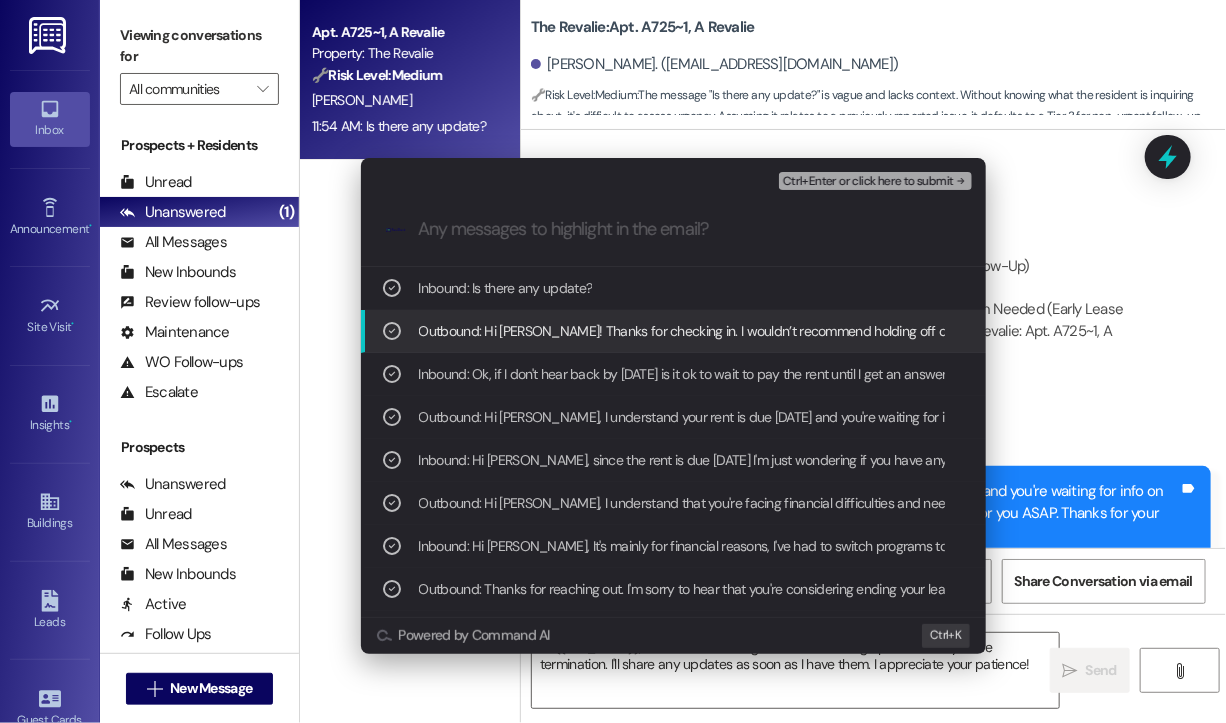 scroll, scrollTop: 100, scrollLeft: 0, axis: vertical 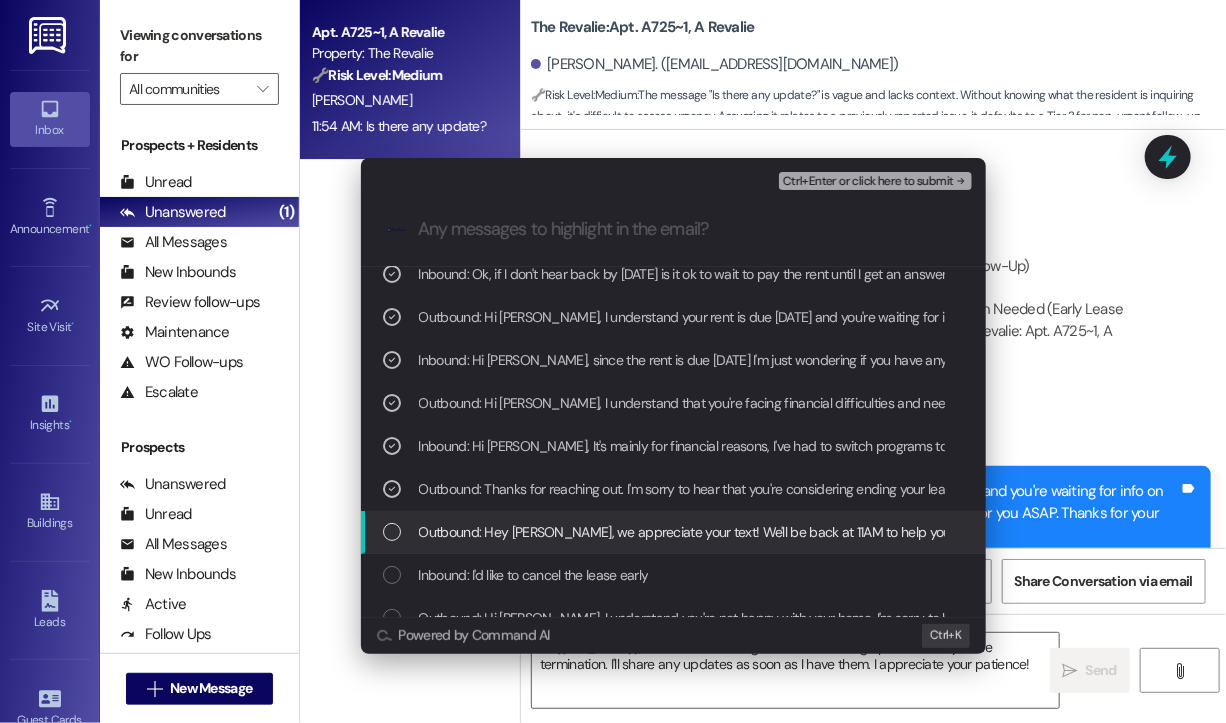 click on "Outbound: Hey [PERSON_NAME], we appreciate your text! We'll be back at 11AM to help you out. If it's urgent, dial our emergency number. Take care!" at bounding box center (847, 532) 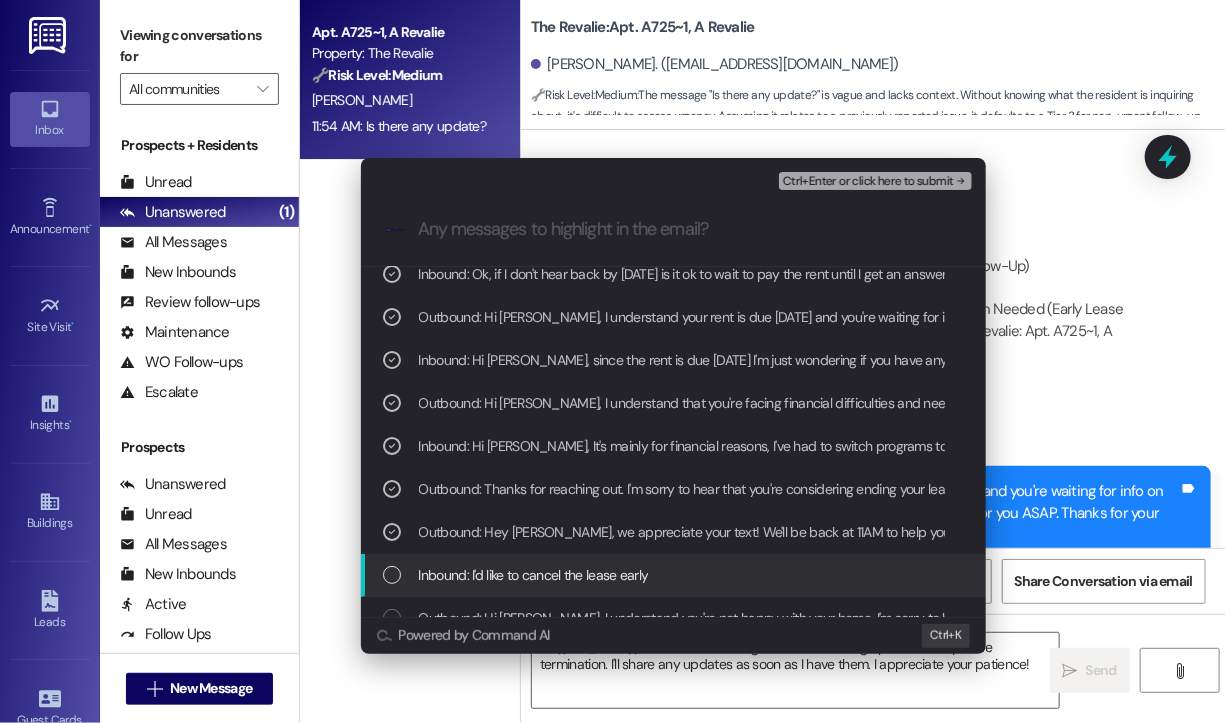 click on "Inbound: I'd like to cancel the lease early" at bounding box center (534, 575) 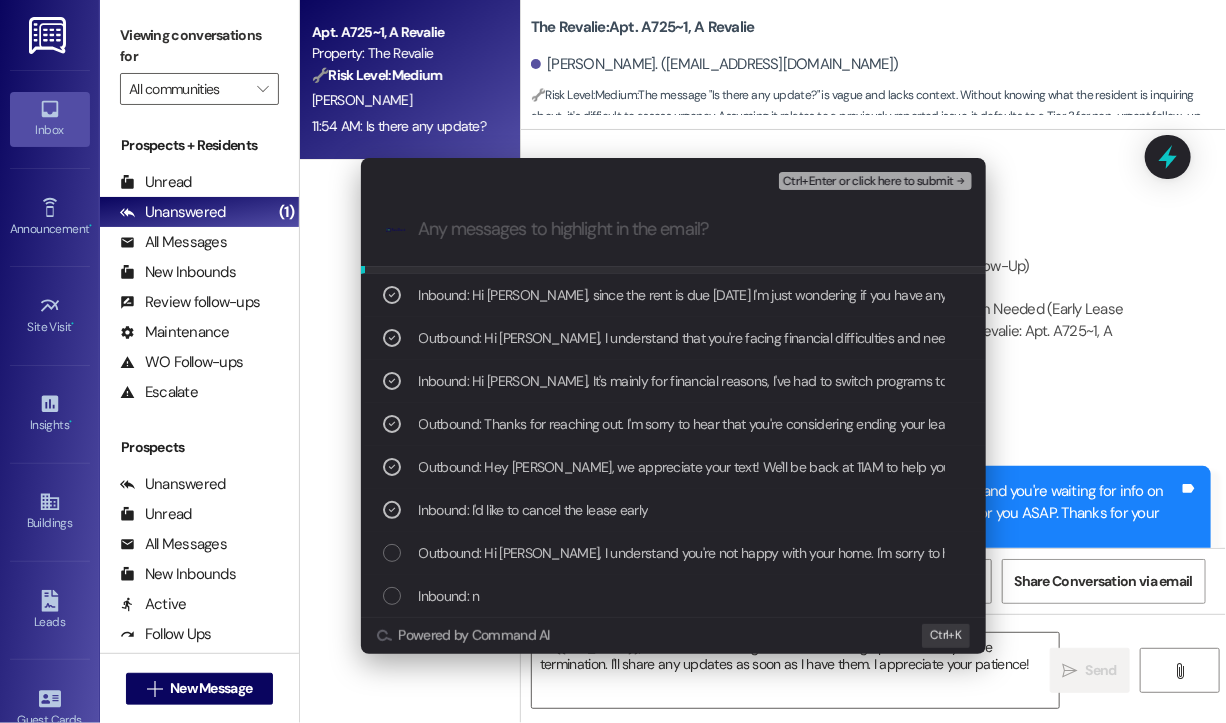 scroll, scrollTop: 200, scrollLeft: 0, axis: vertical 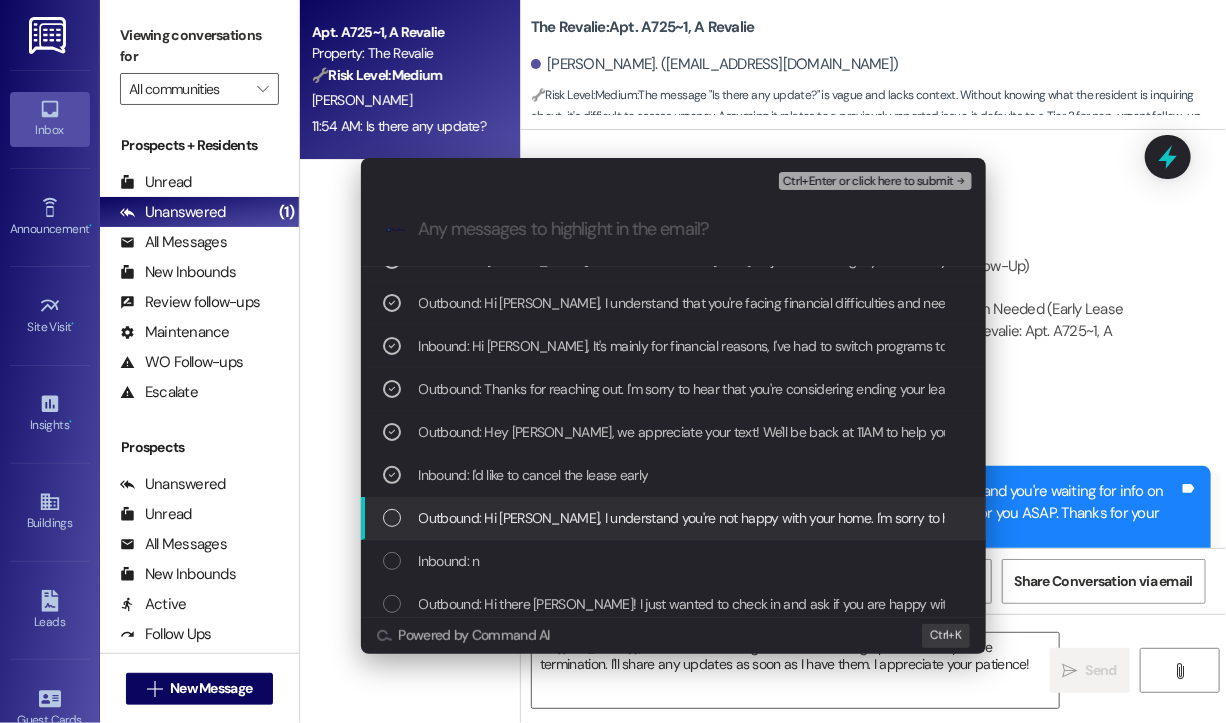 click on "Outbound: Hi [PERSON_NAME], I understand you're not happy with your home. I'm sorry to hear that! Let me look into this and see how we can improve your experience.  Could you provide more details about your concerns?" at bounding box center (1062, 518) 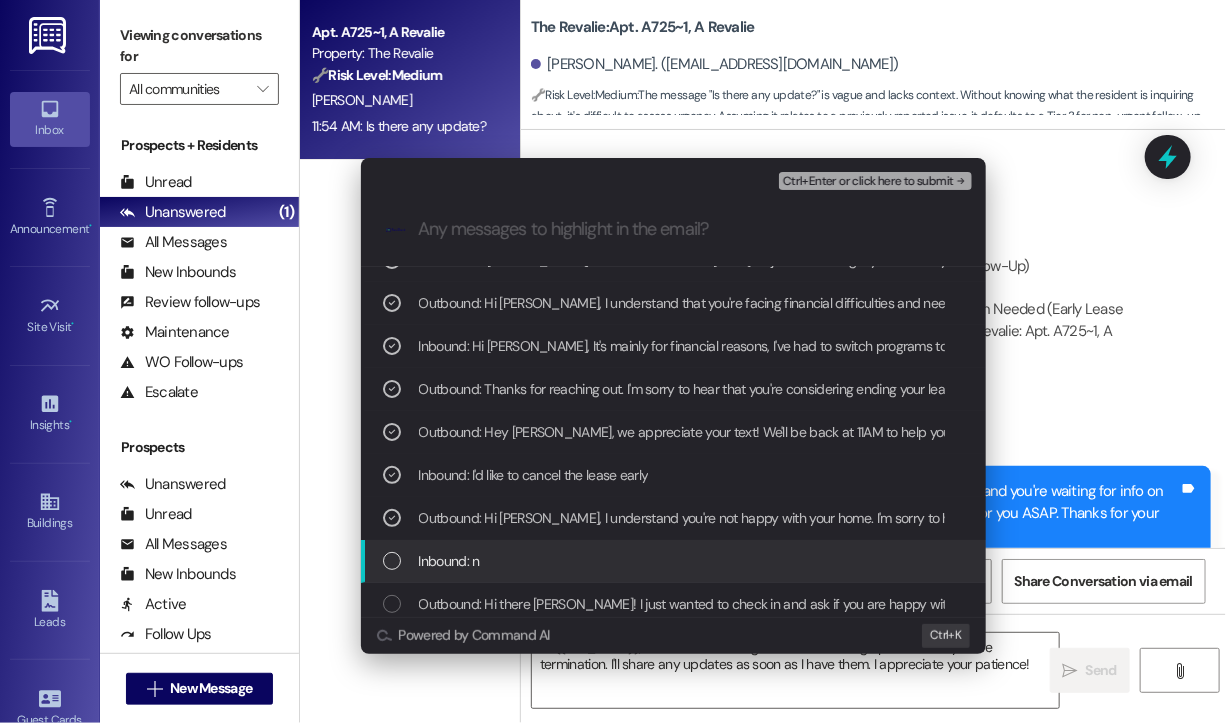 click on "Inbound: n" at bounding box center (673, 561) 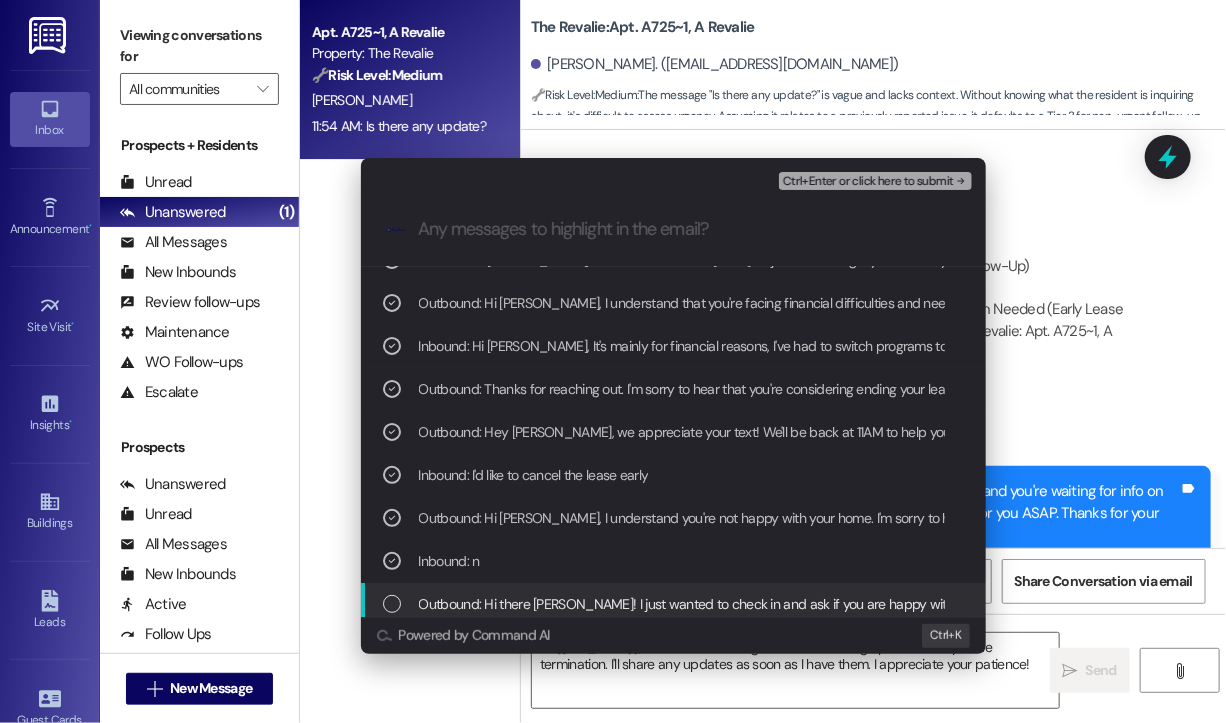 drag, startPoint x: 469, startPoint y: 600, endPoint x: 483, endPoint y: 574, distance: 29.529646 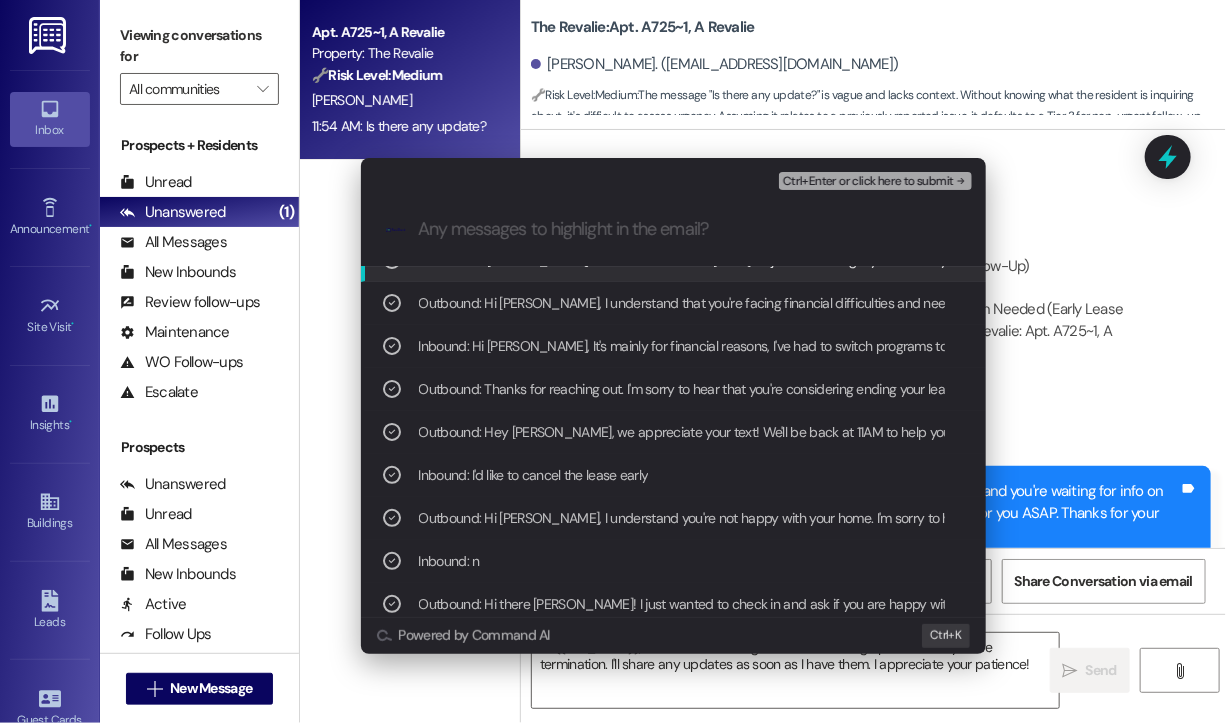 click on "Ctrl+Enter or click here to submit" at bounding box center [868, 182] 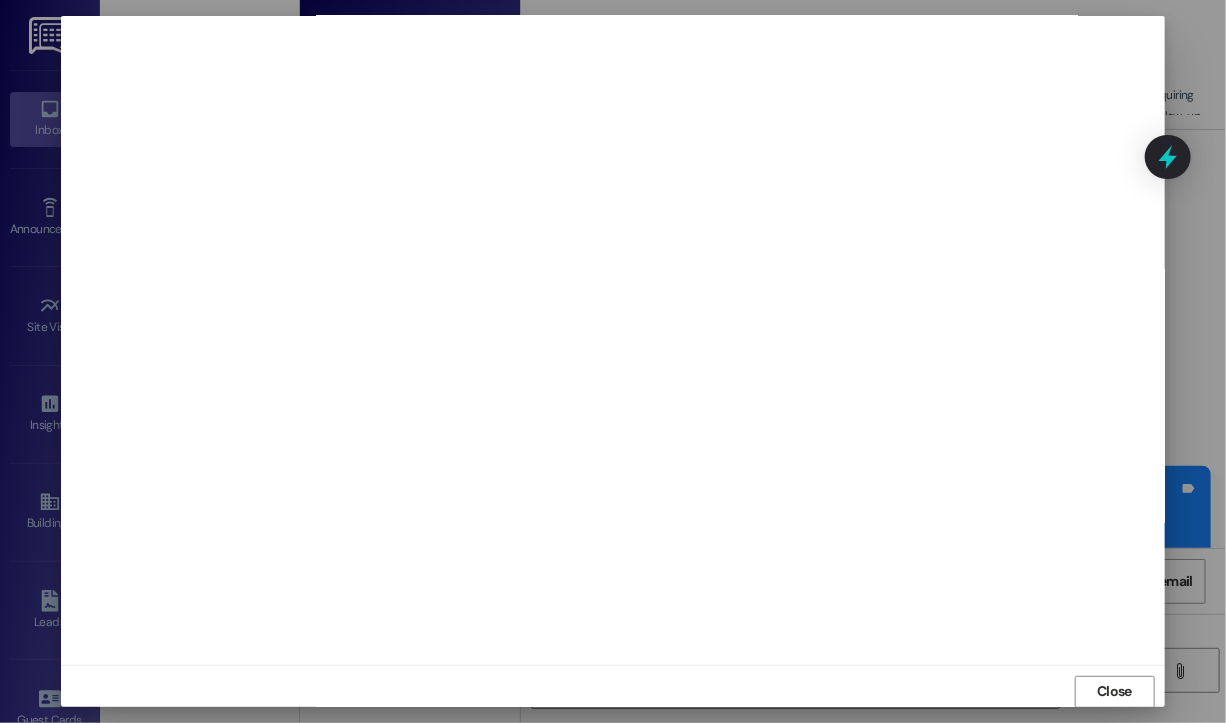 scroll, scrollTop: 12, scrollLeft: 0, axis: vertical 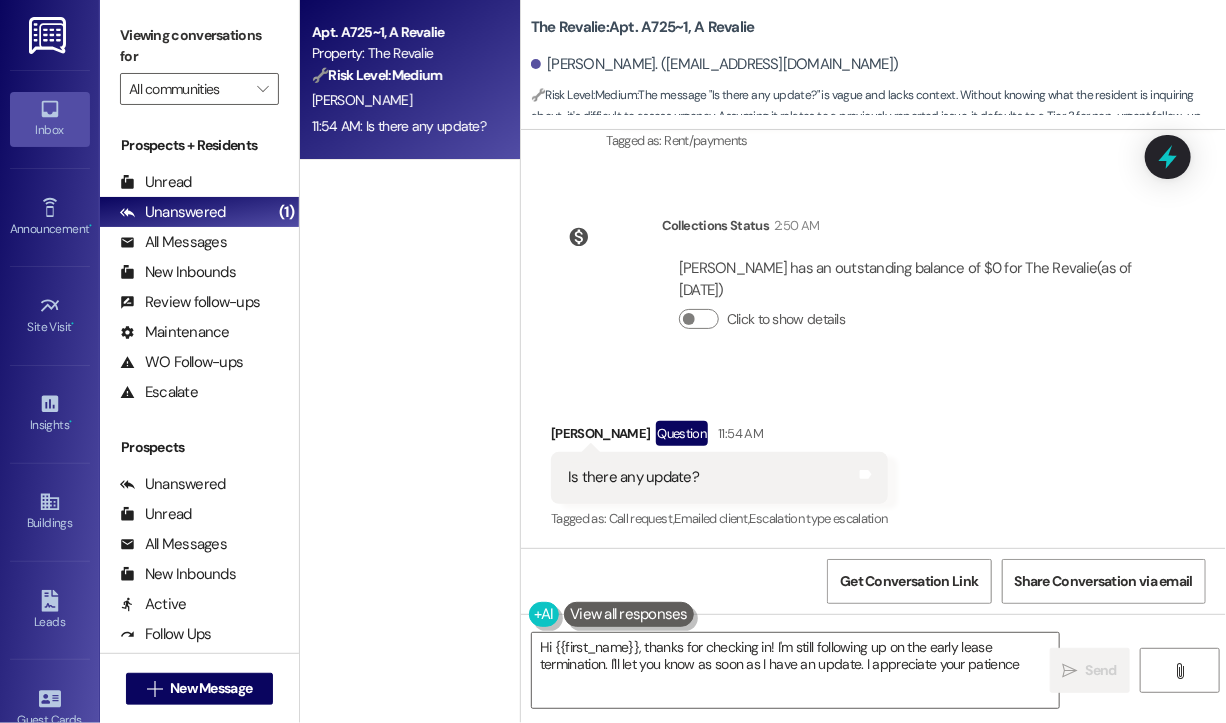 type on "Hi {{first_name}}, thanks for checking in! I'm still following up on the early lease termination. I'll let you know as soon as I have an update. I appreciate your patience!" 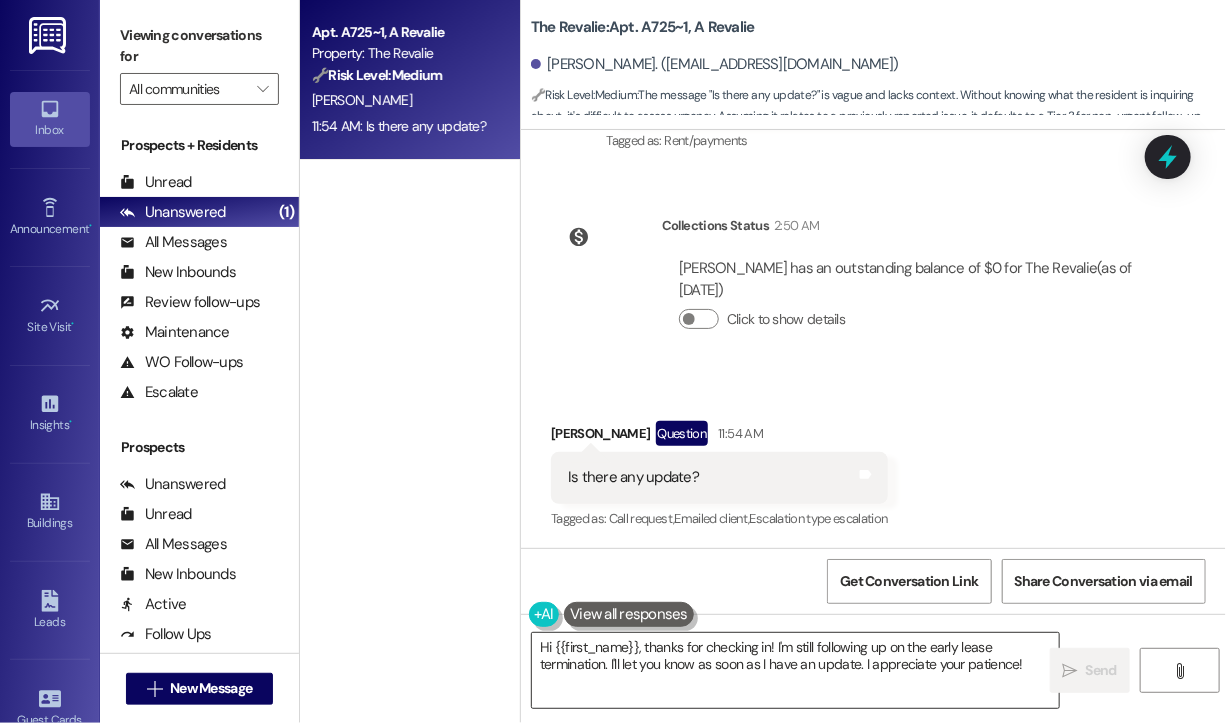 click on "Hi {{first_name}}, thanks for checking in! I'm still following up on the early lease termination. I'll let you know as soon as I have an update. I appreciate your patience!" at bounding box center [795, 670] 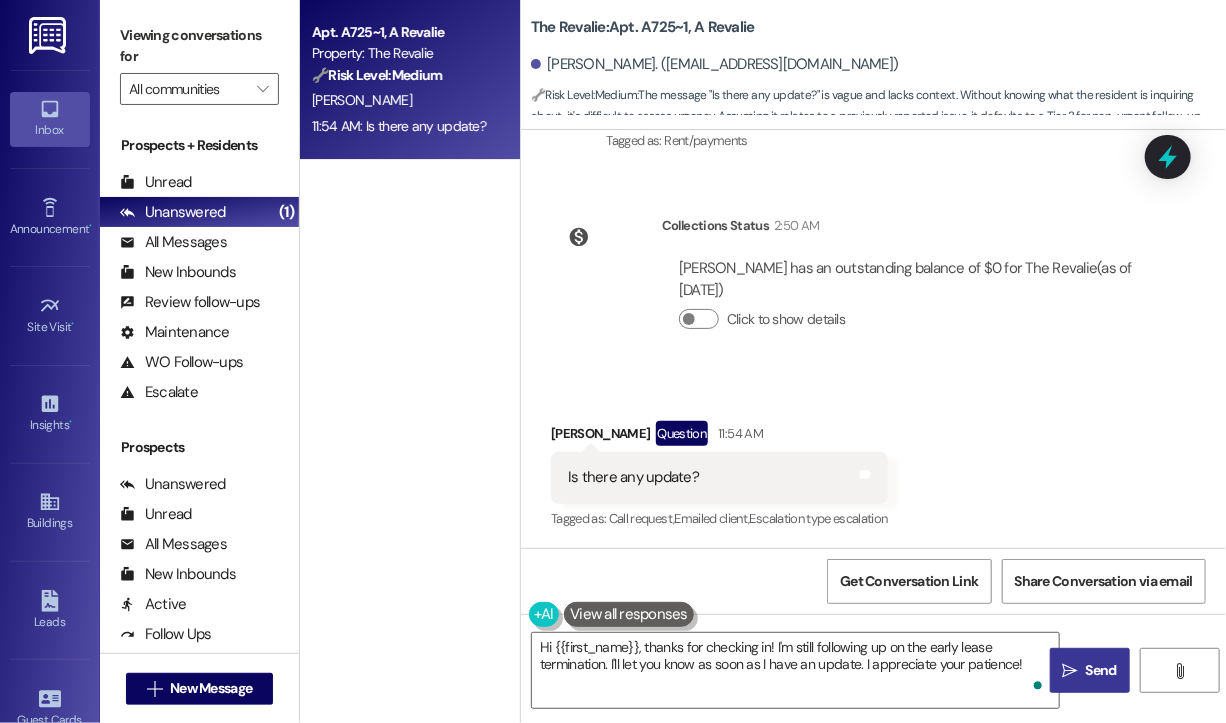 click on "Send" at bounding box center (1101, 670) 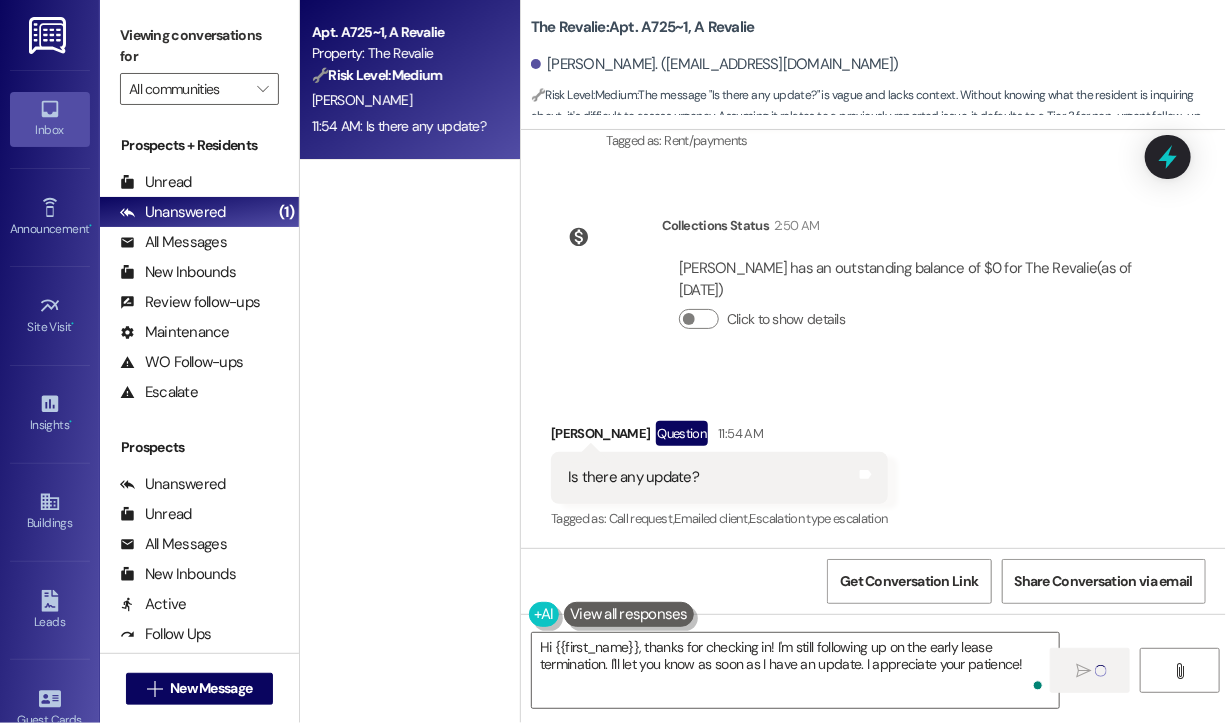type 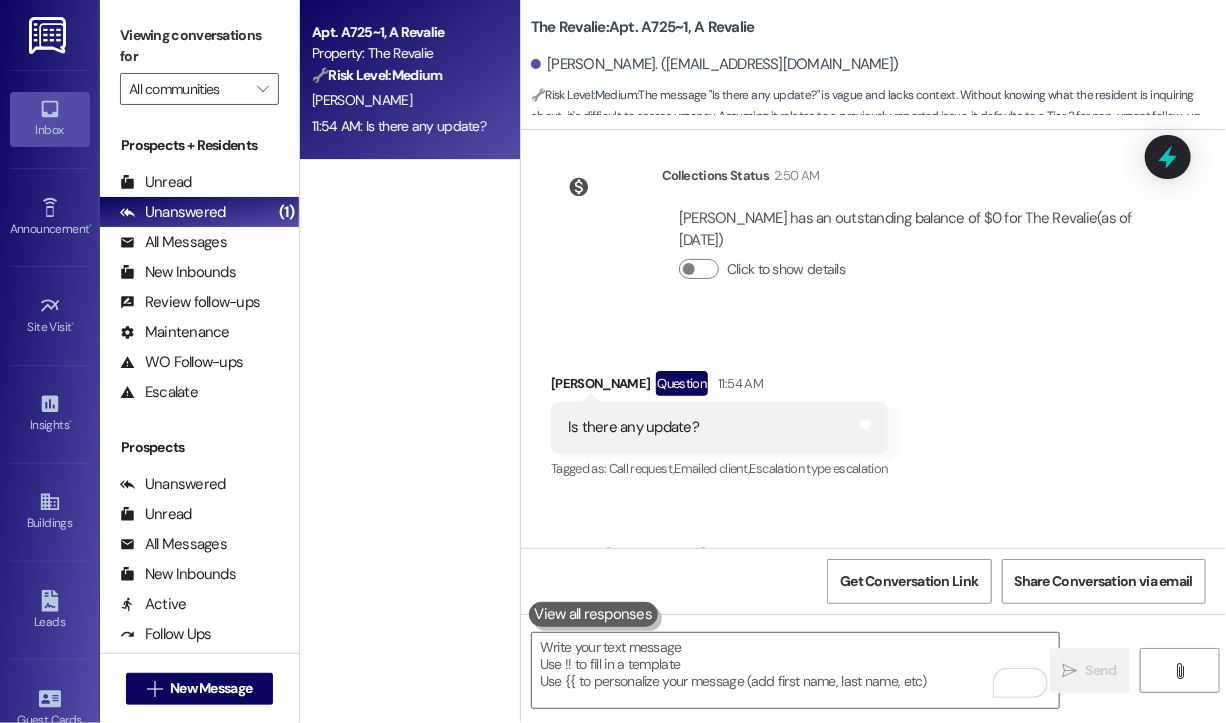 scroll, scrollTop: 4703, scrollLeft: 0, axis: vertical 